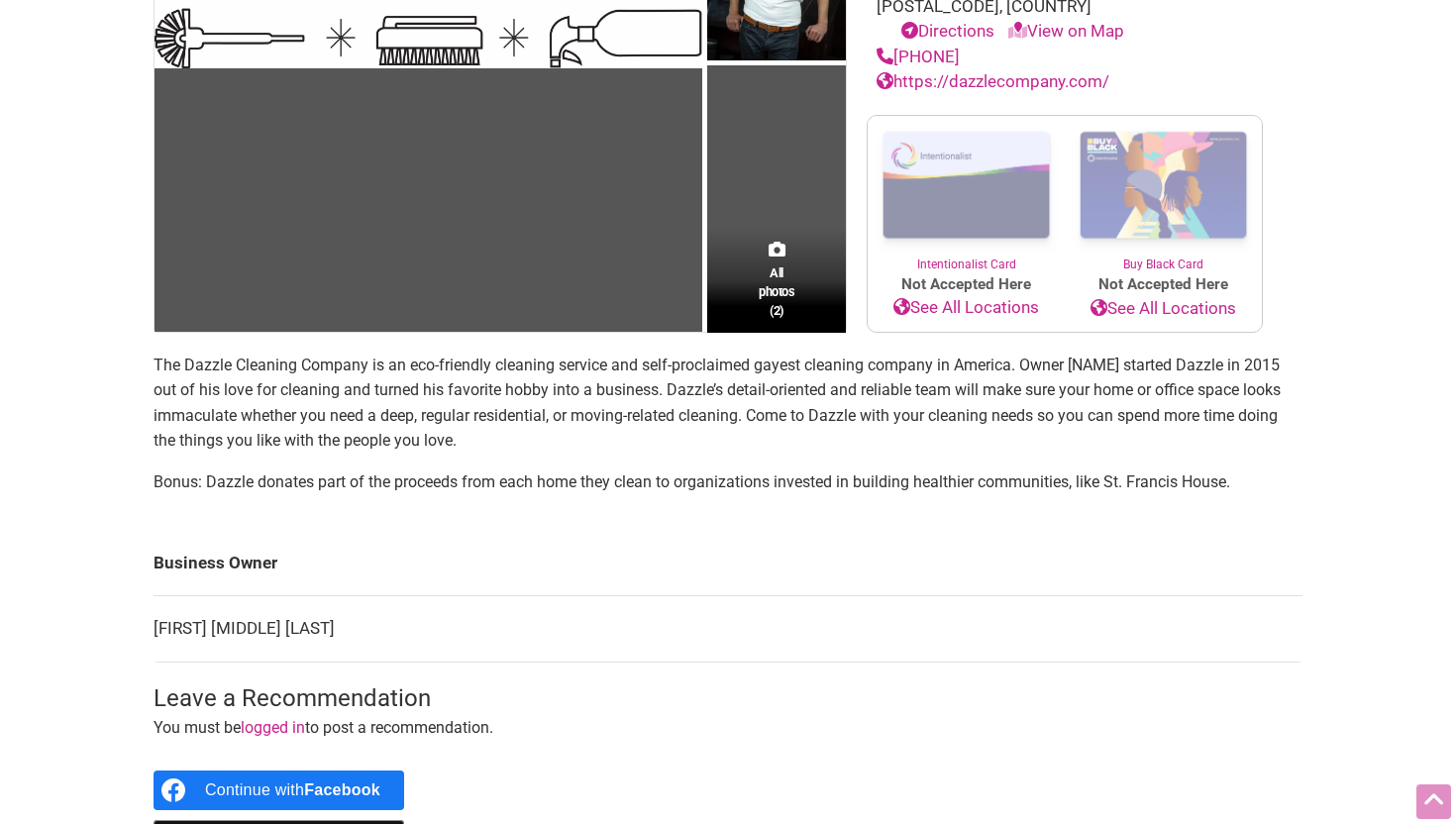 scroll, scrollTop: 0, scrollLeft: 0, axis: both 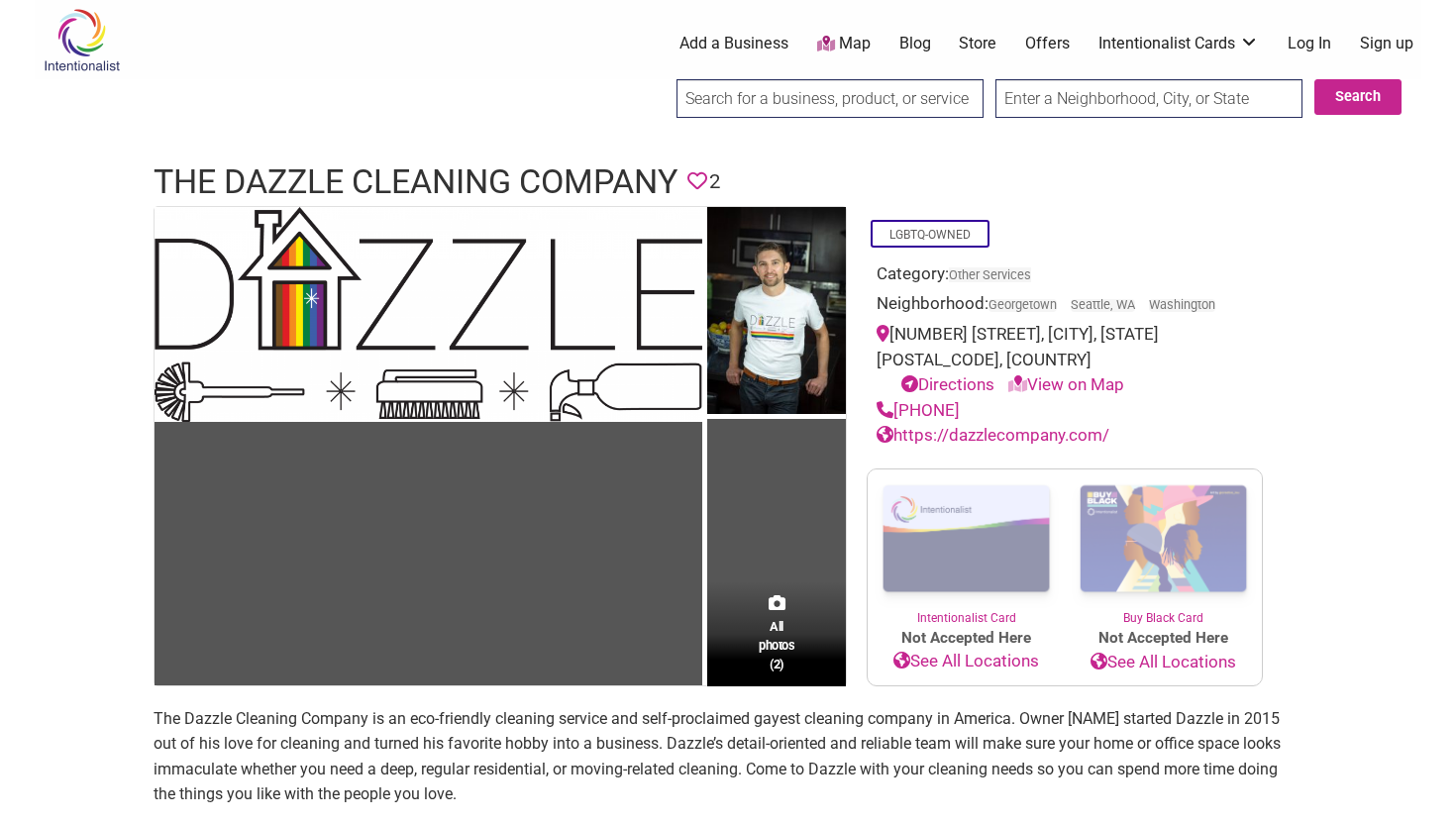click on "Add a Business" at bounding box center [734, 44] 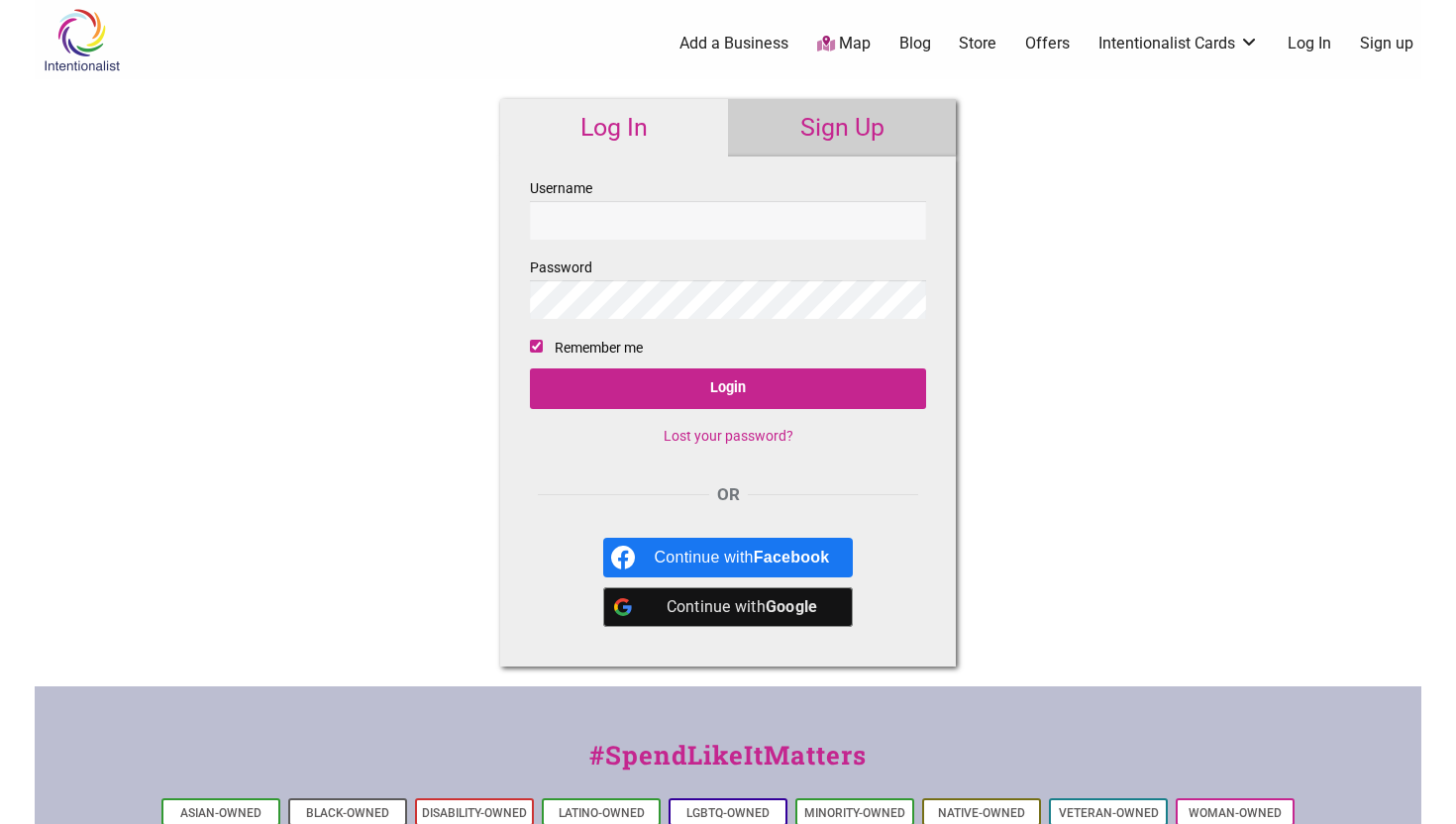 scroll, scrollTop: 0, scrollLeft: 0, axis: both 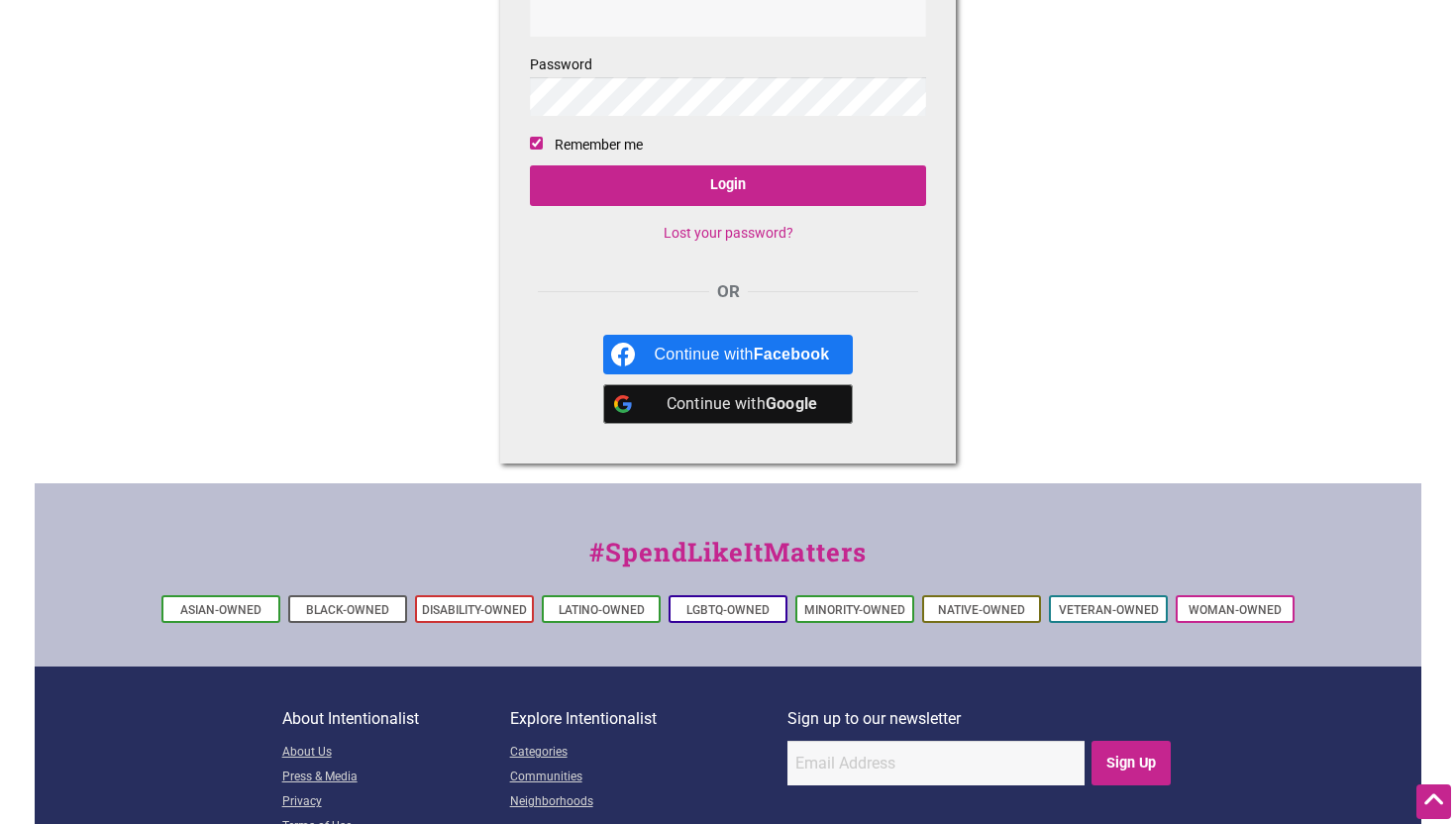 click on "Google" at bounding box center (791, 403) 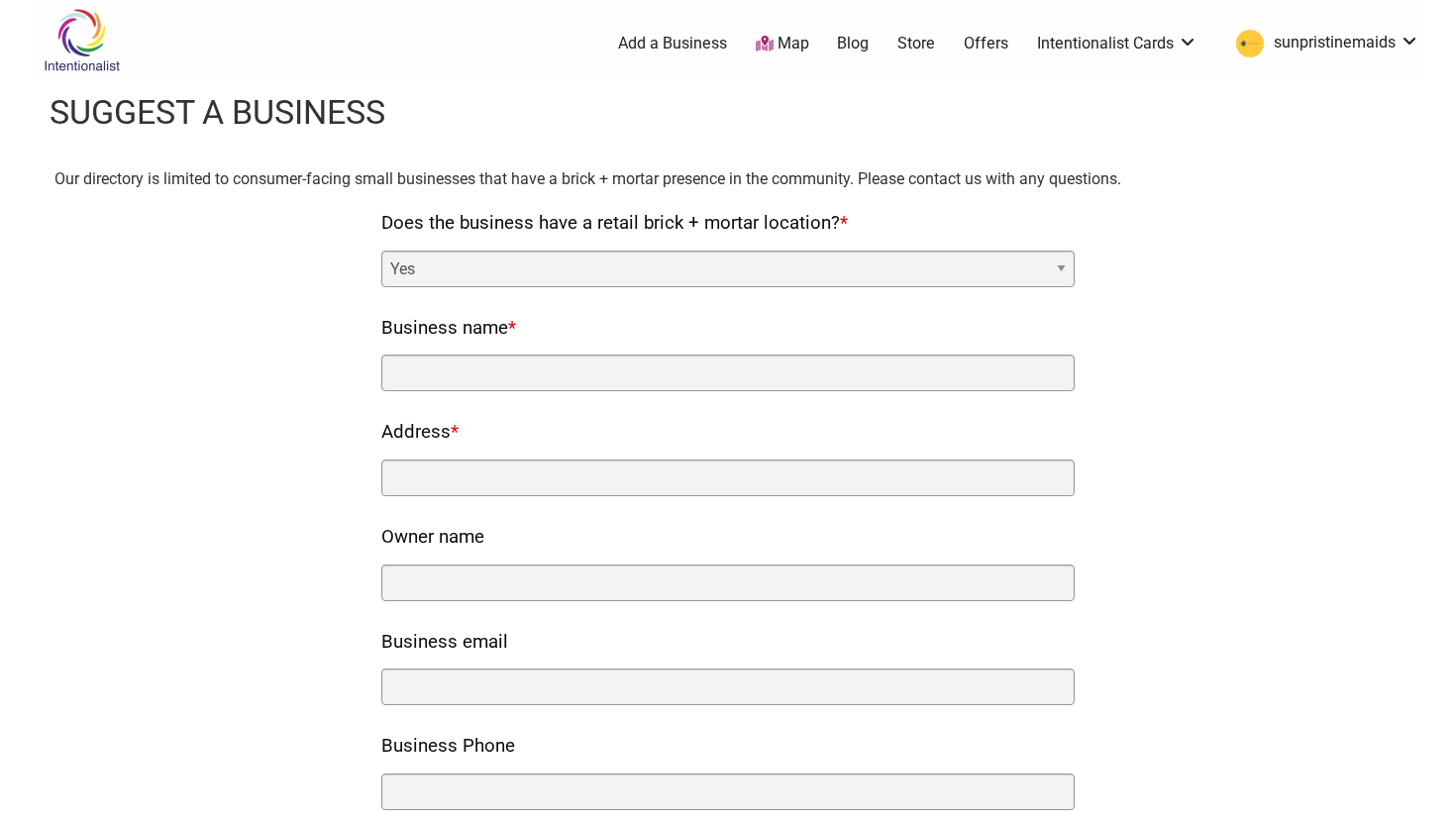 scroll, scrollTop: 0, scrollLeft: 0, axis: both 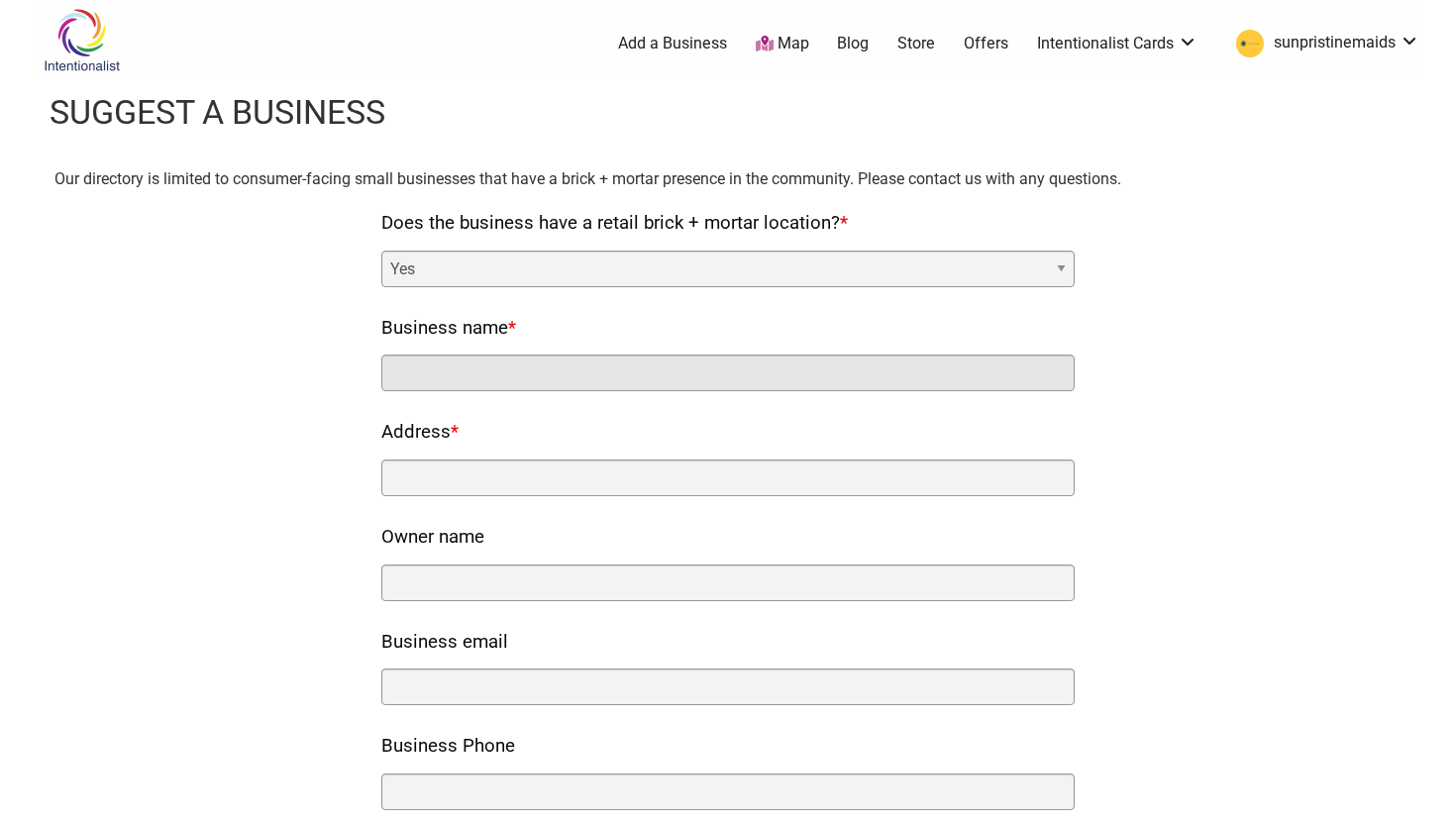click on "Business name  *" at bounding box center [728, 372] 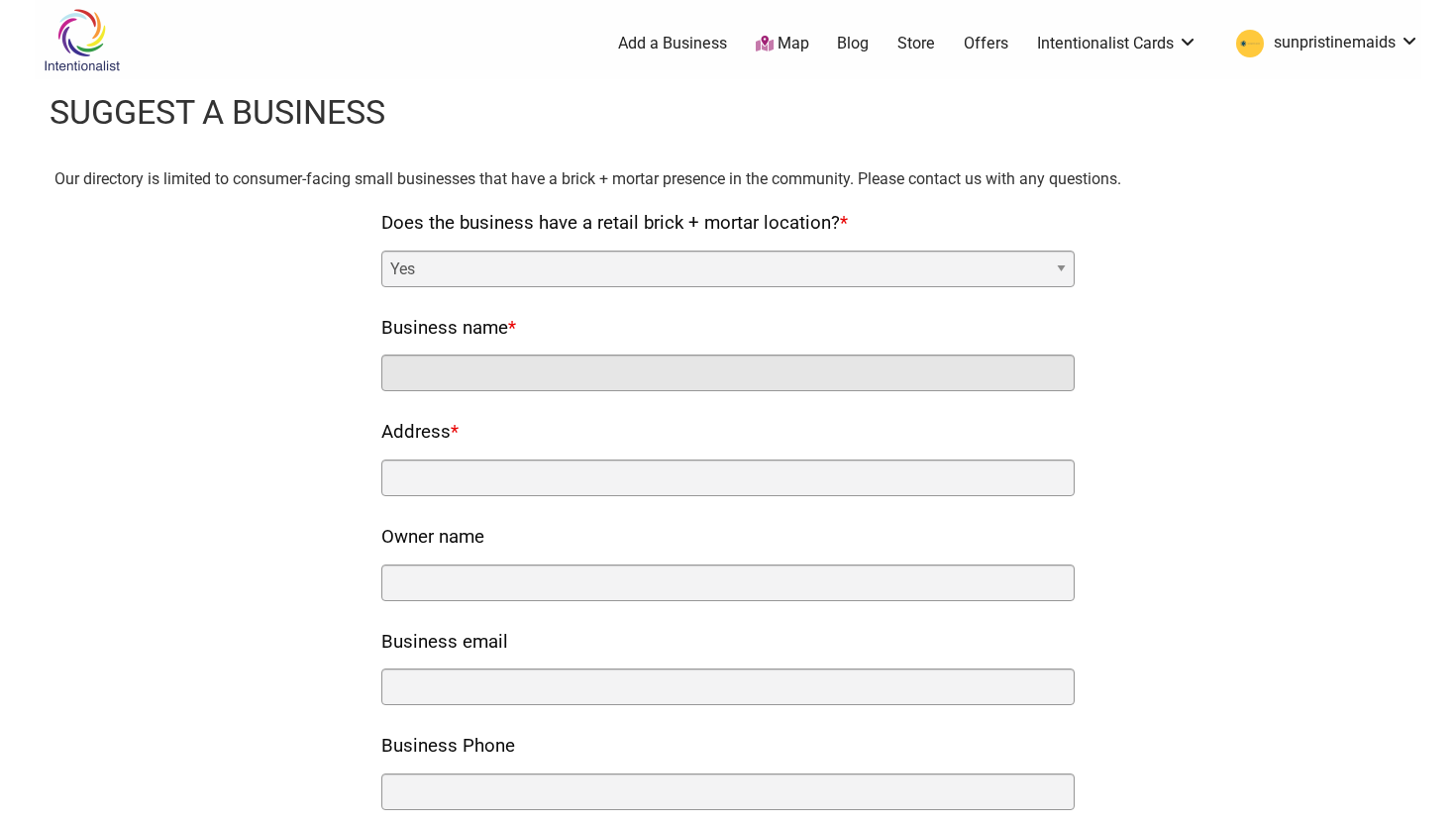 type on "Sun Pristine Maids" 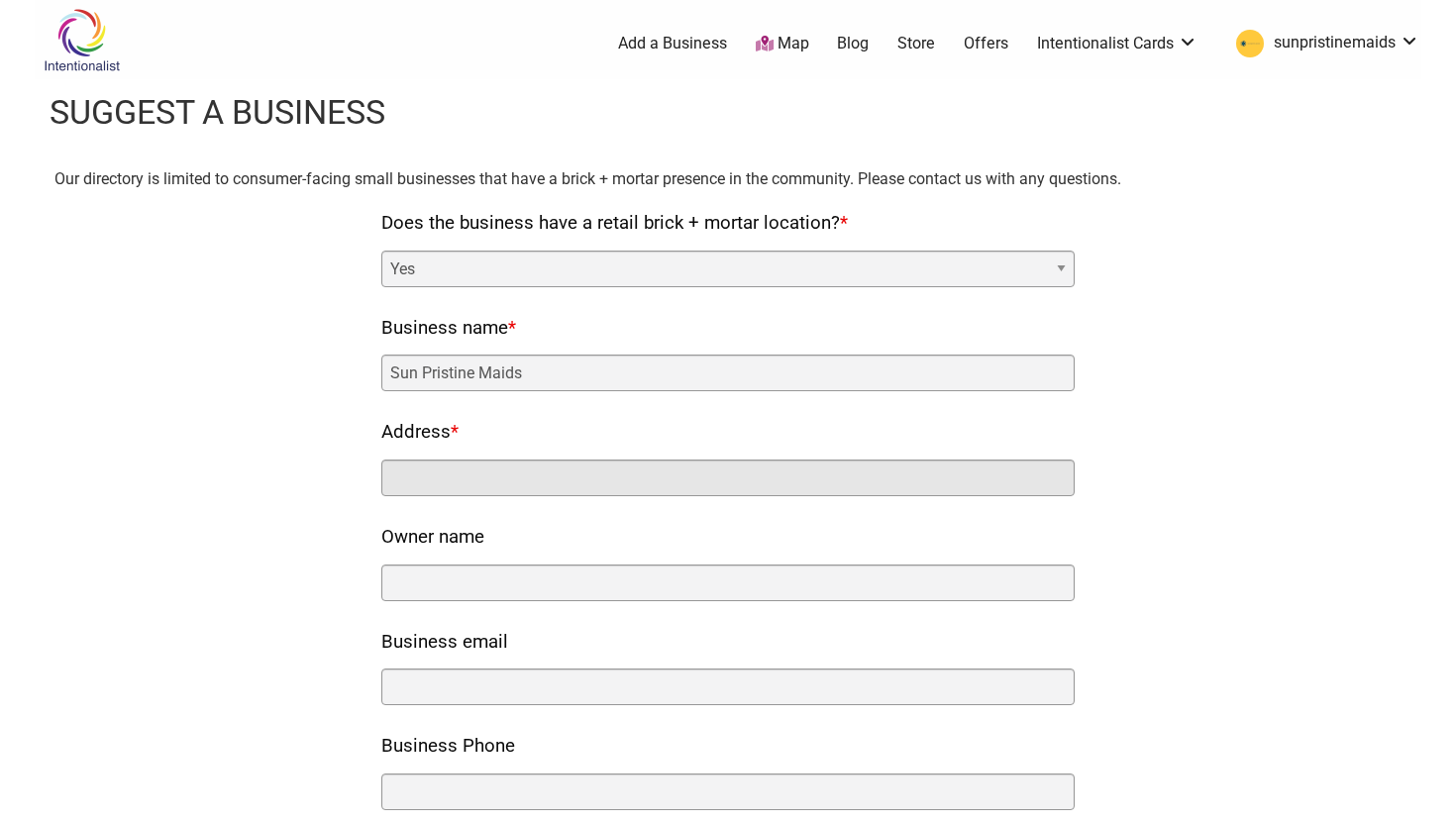 type on "[NUMBER] [STREET] #[NUMBER], [CITY], [STATE] [ZIP]" 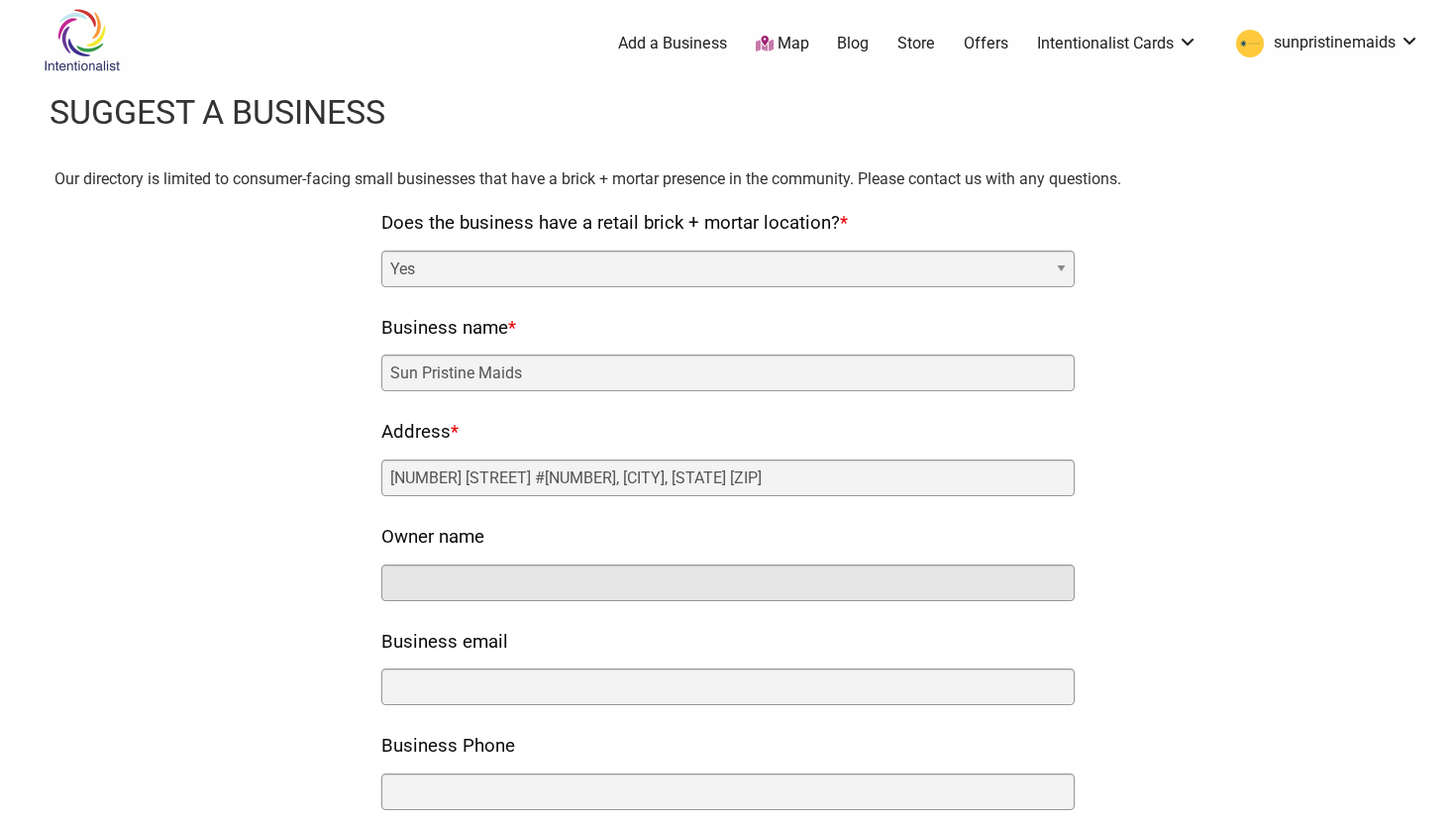 type on "[FIRST] [LAST]" 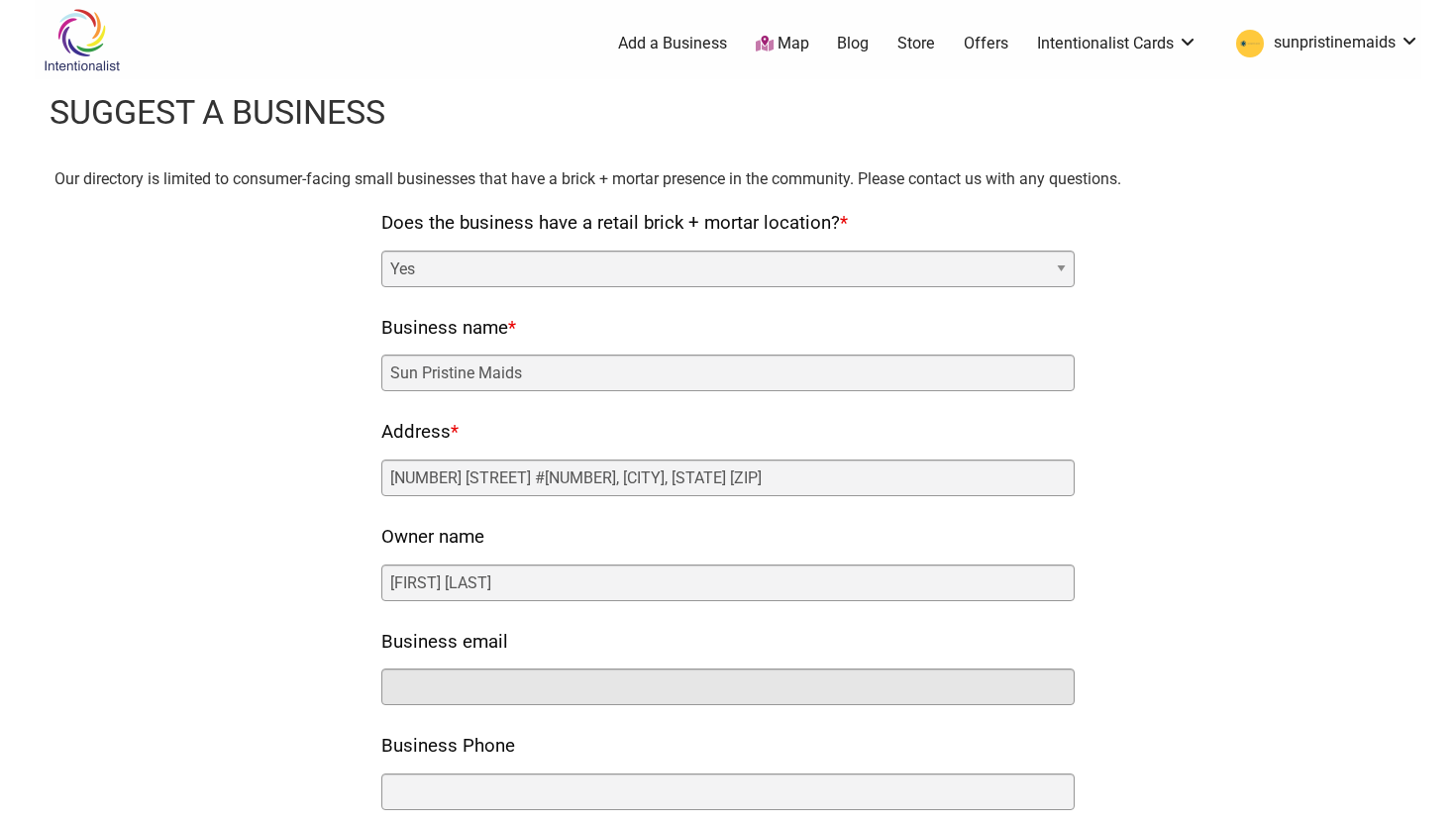 type on "[EMAIL]" 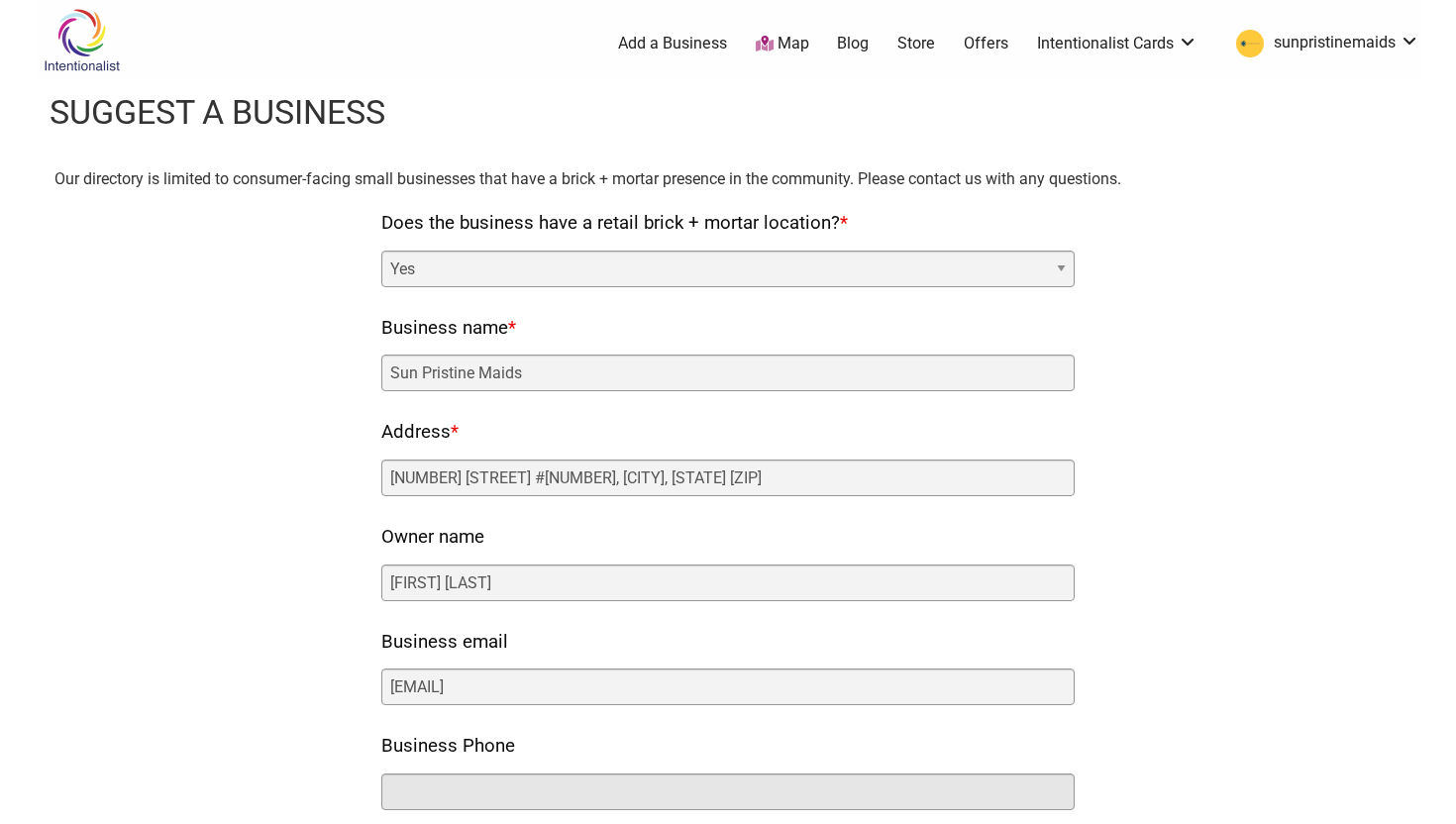 type on "[PHONE]" 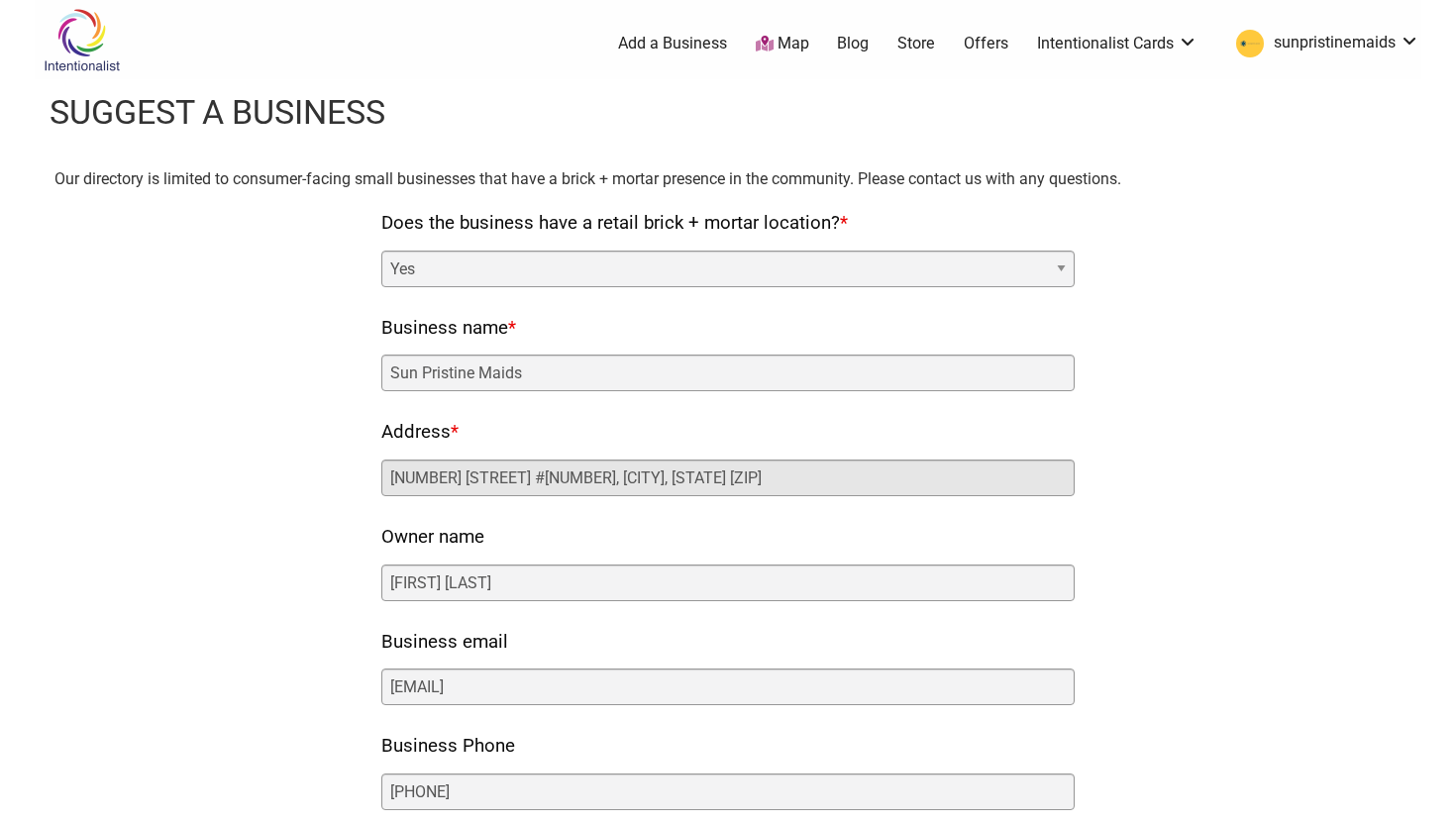 click on "[NUMBER] [STREET] #[NUMBER], [CITY], [STATE] [ZIP]" at bounding box center [728, 477] 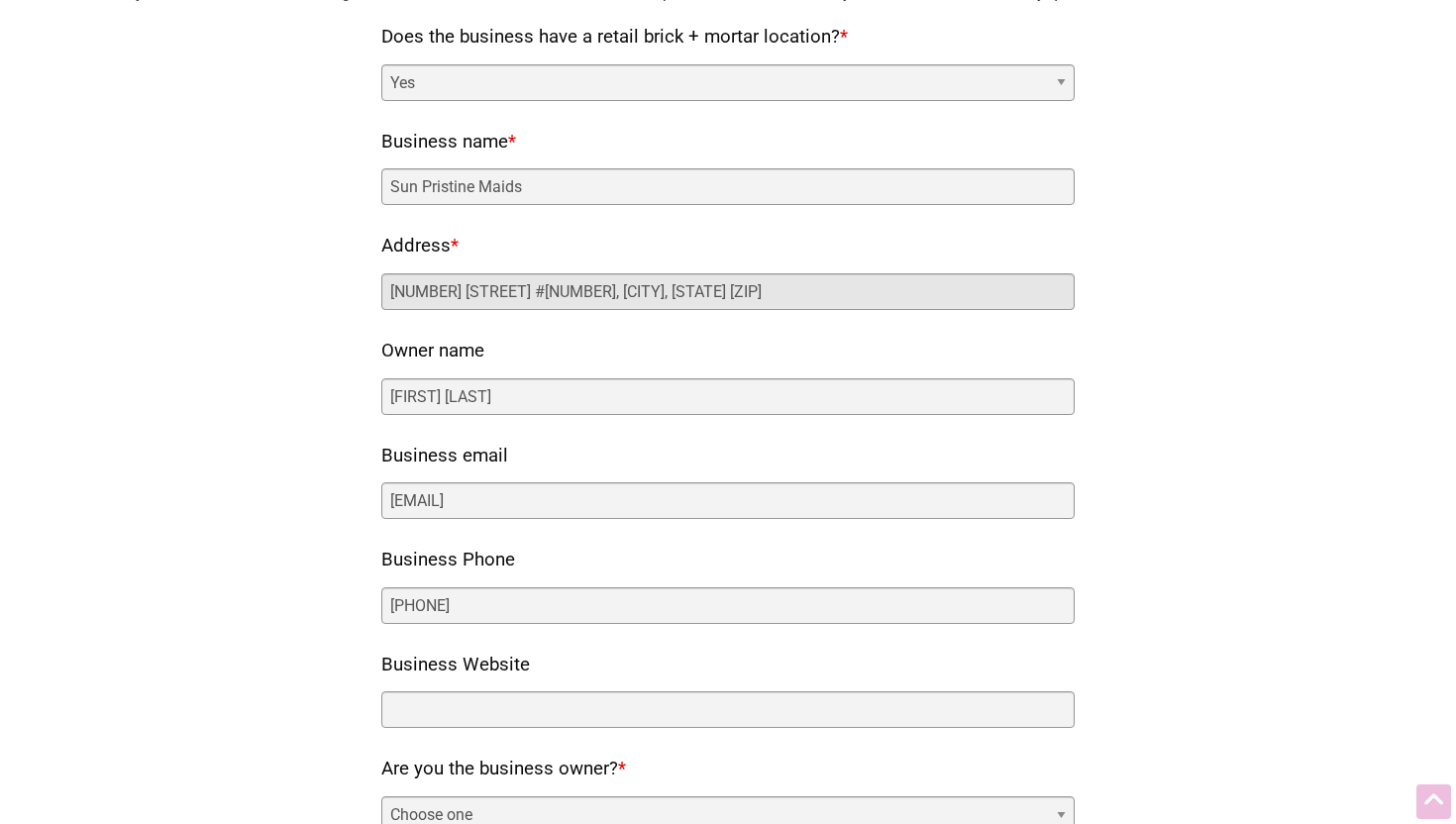scroll, scrollTop: 197, scrollLeft: 0, axis: vertical 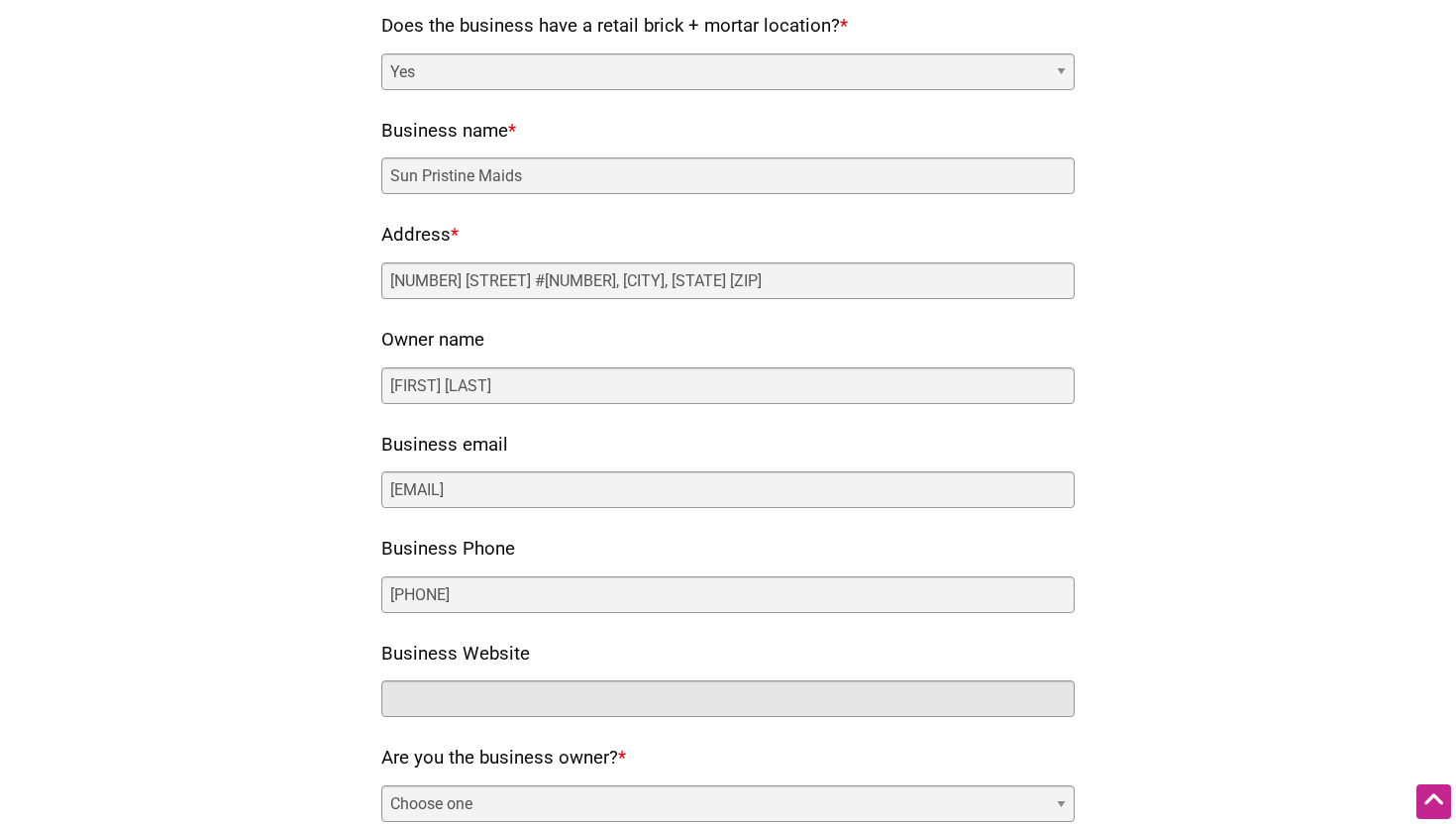 click on "Business Website" at bounding box center [728, 698] 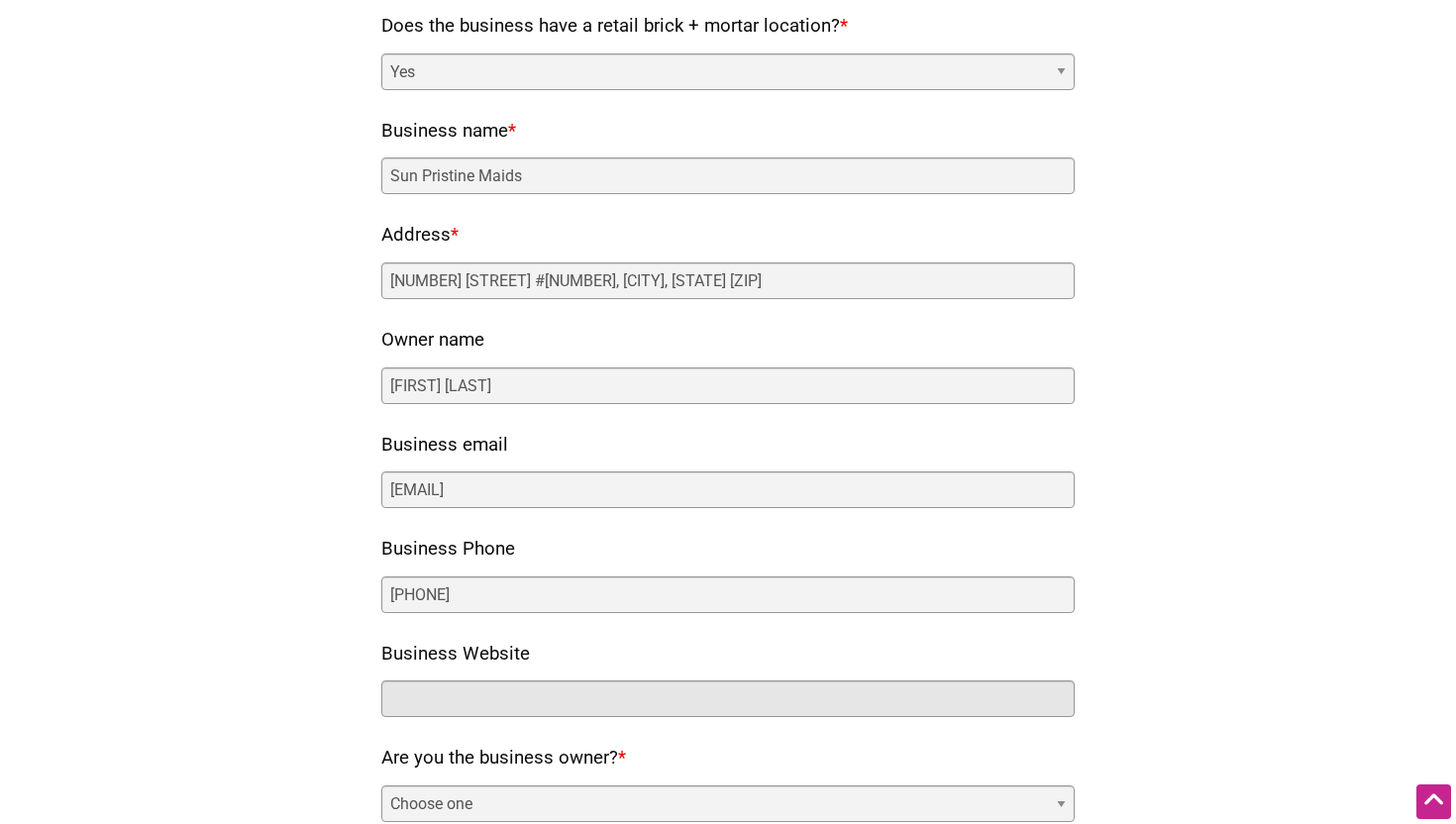 click on "Business Website" at bounding box center (728, 698) 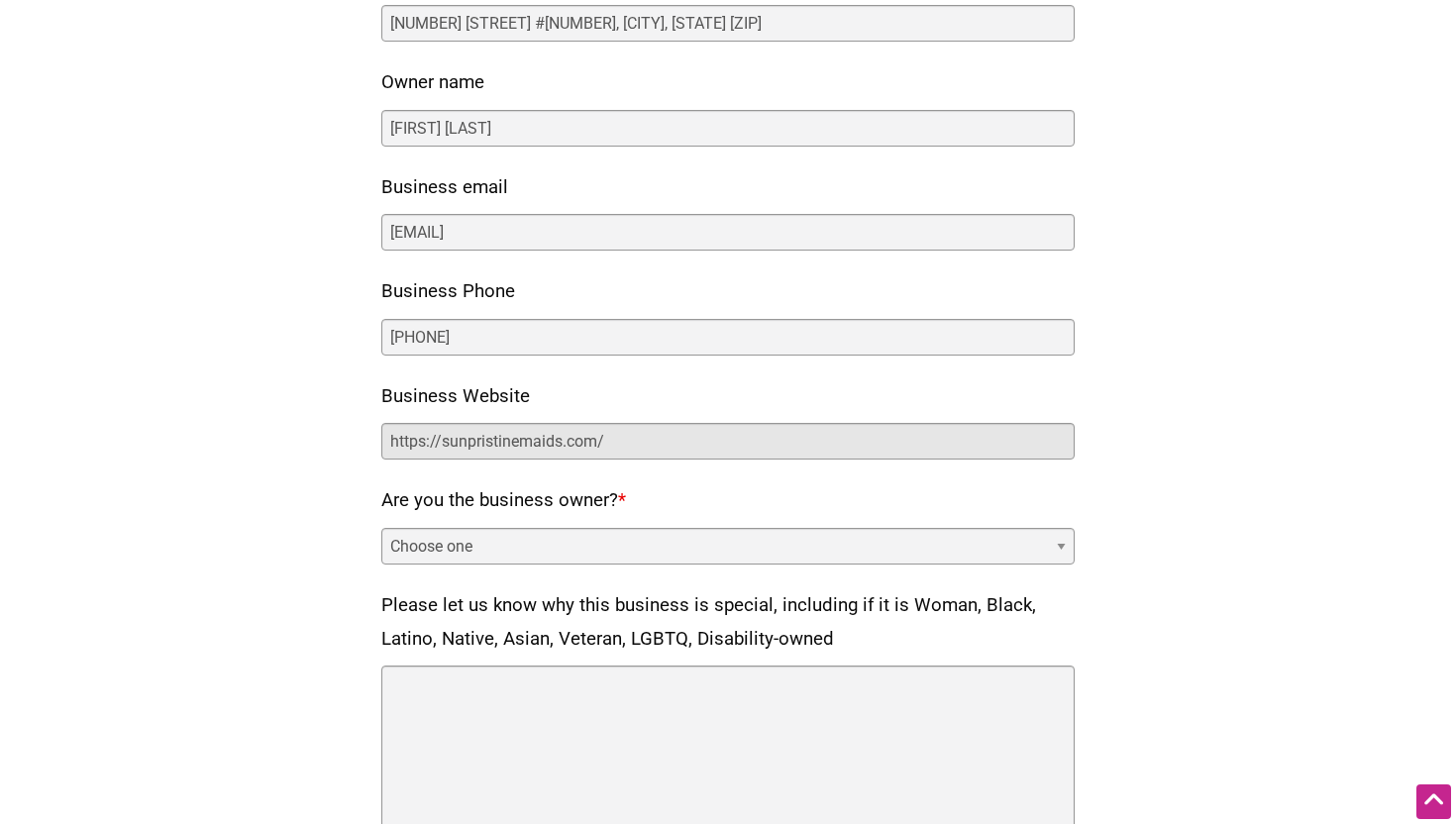 scroll, scrollTop: 482, scrollLeft: 0, axis: vertical 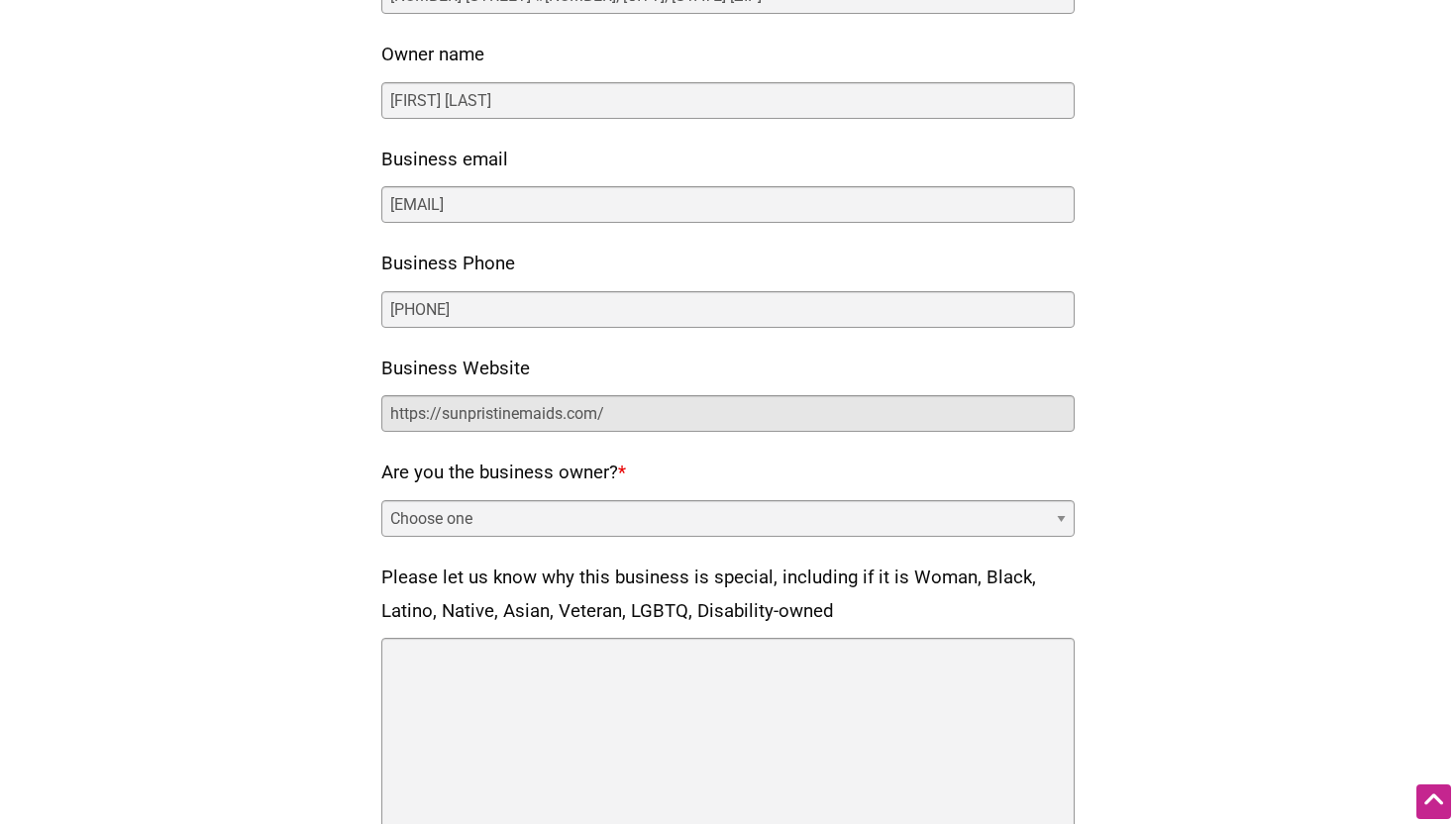 type on "https://sunpristinemaids.com/" 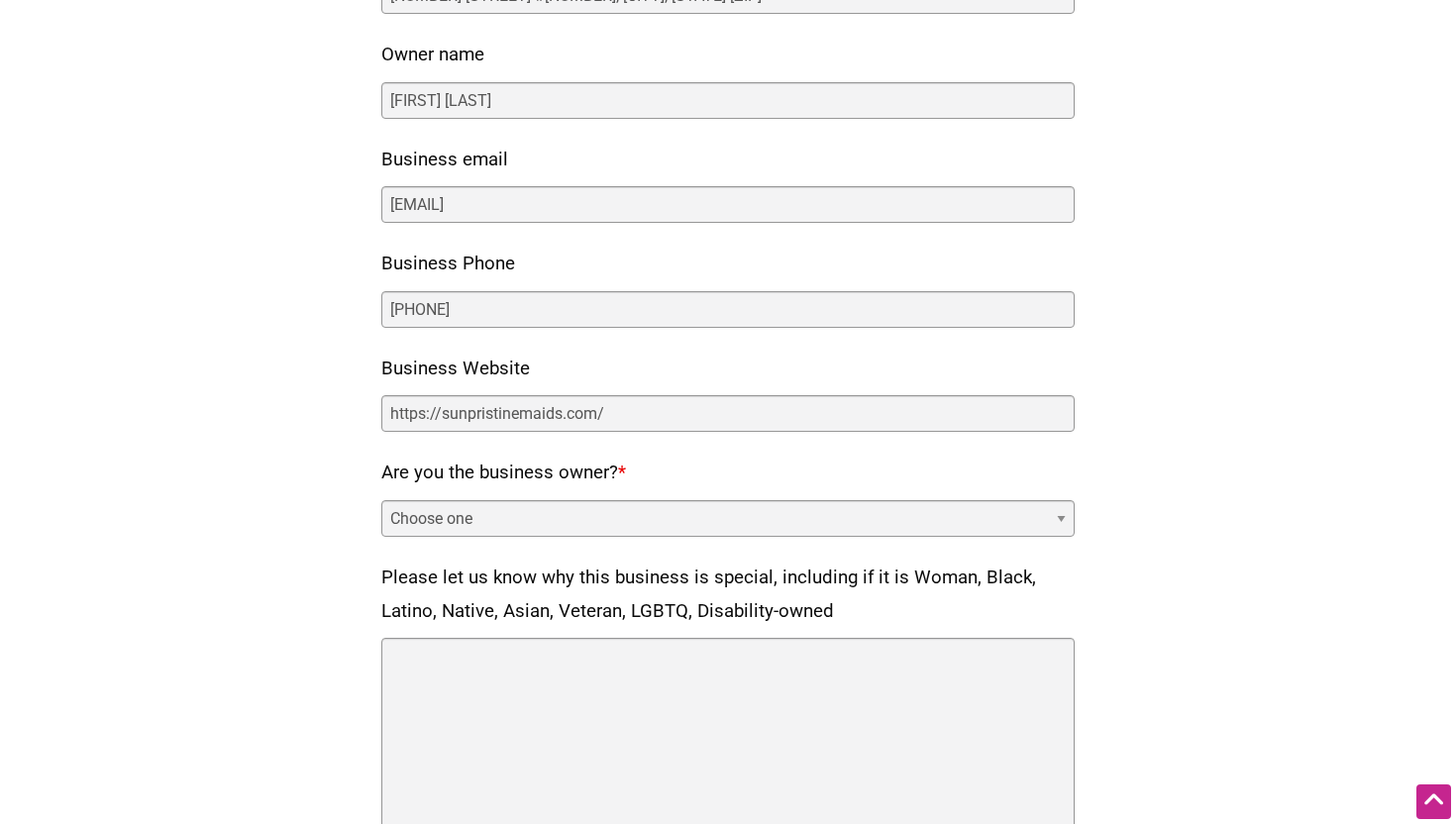 click on "Choose one
Yes
No" at bounding box center (728, 518) 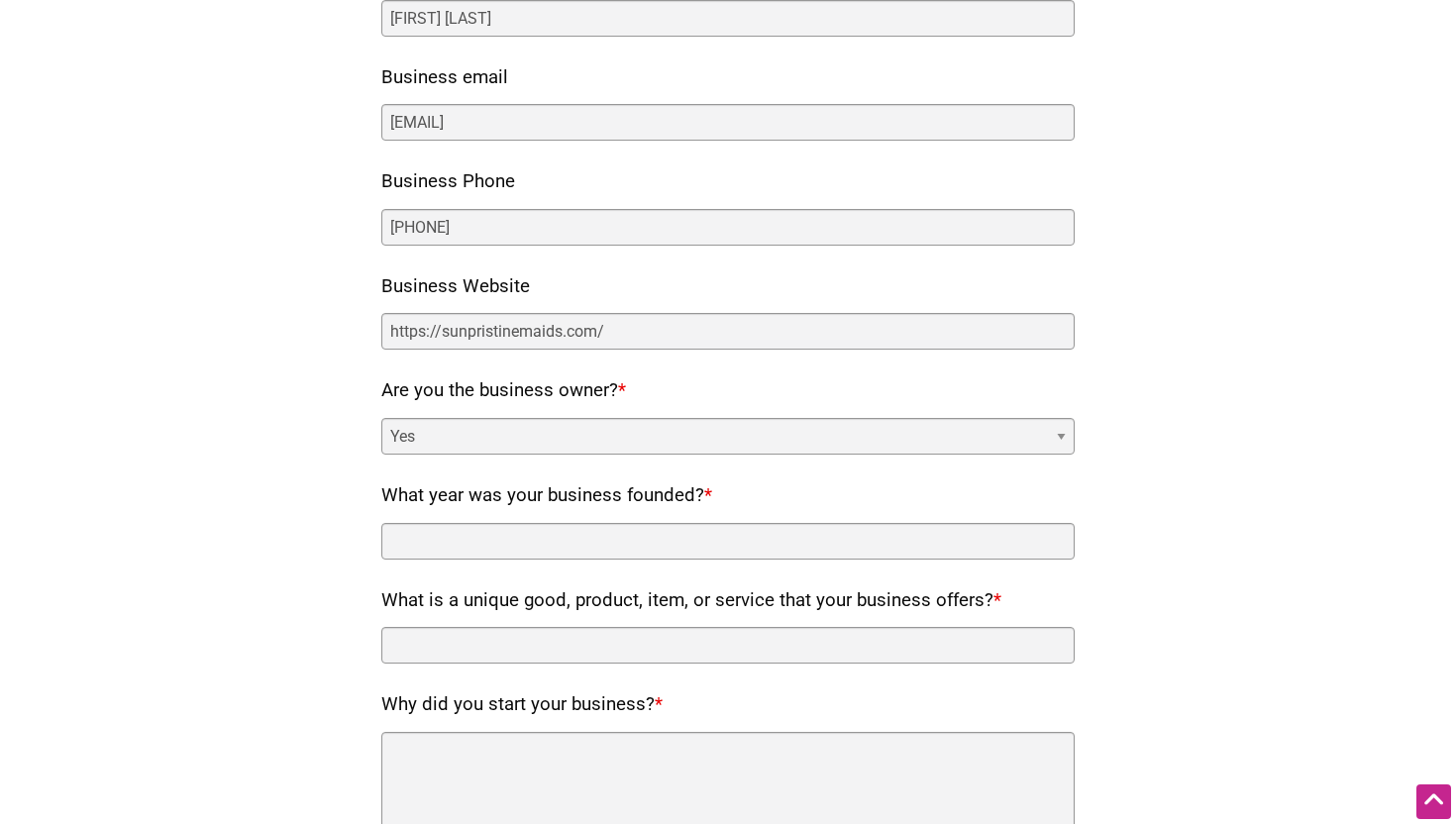 scroll, scrollTop: 581, scrollLeft: 0, axis: vertical 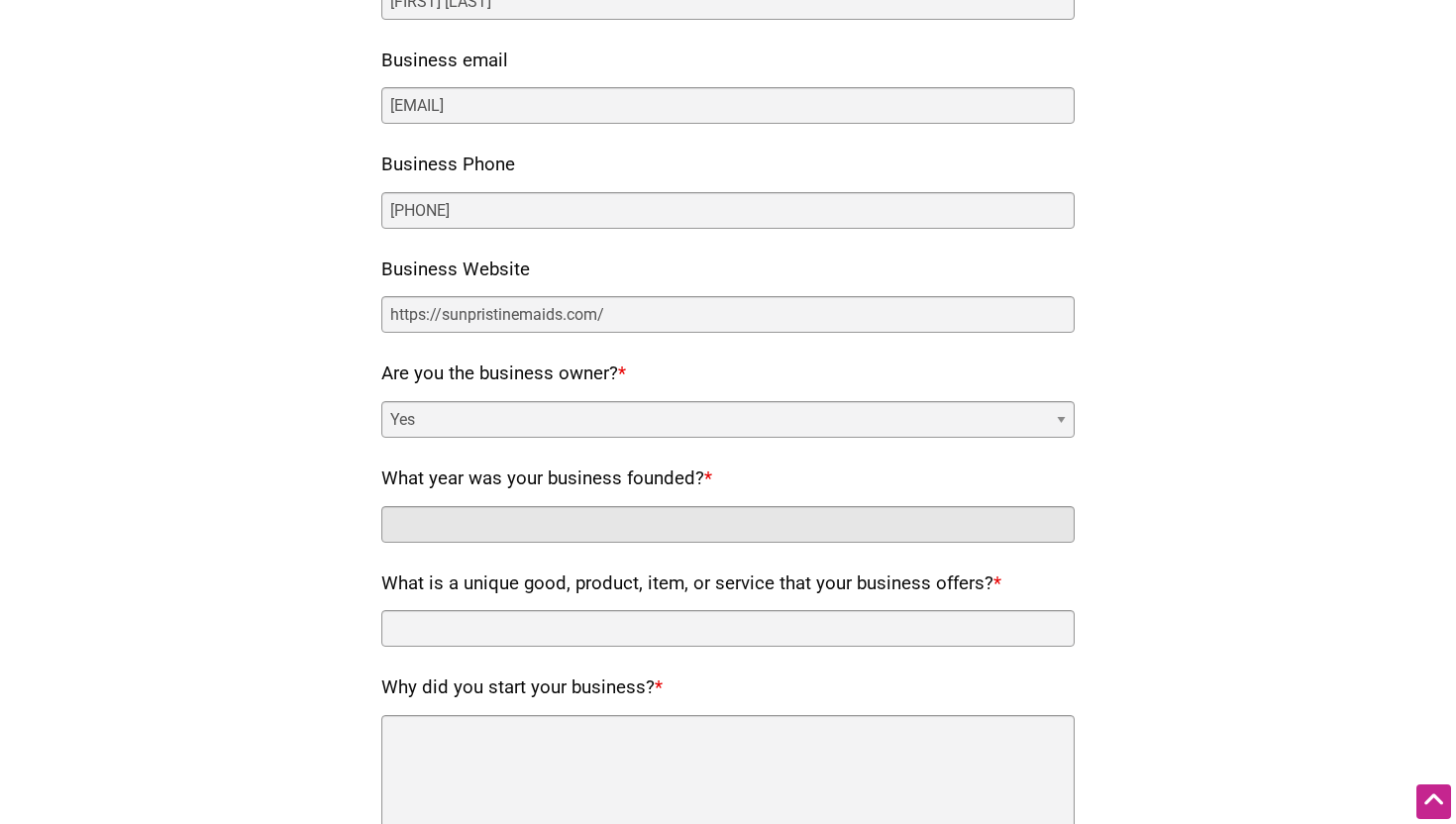 click on "What year was your business founded?  *" at bounding box center [728, 524] 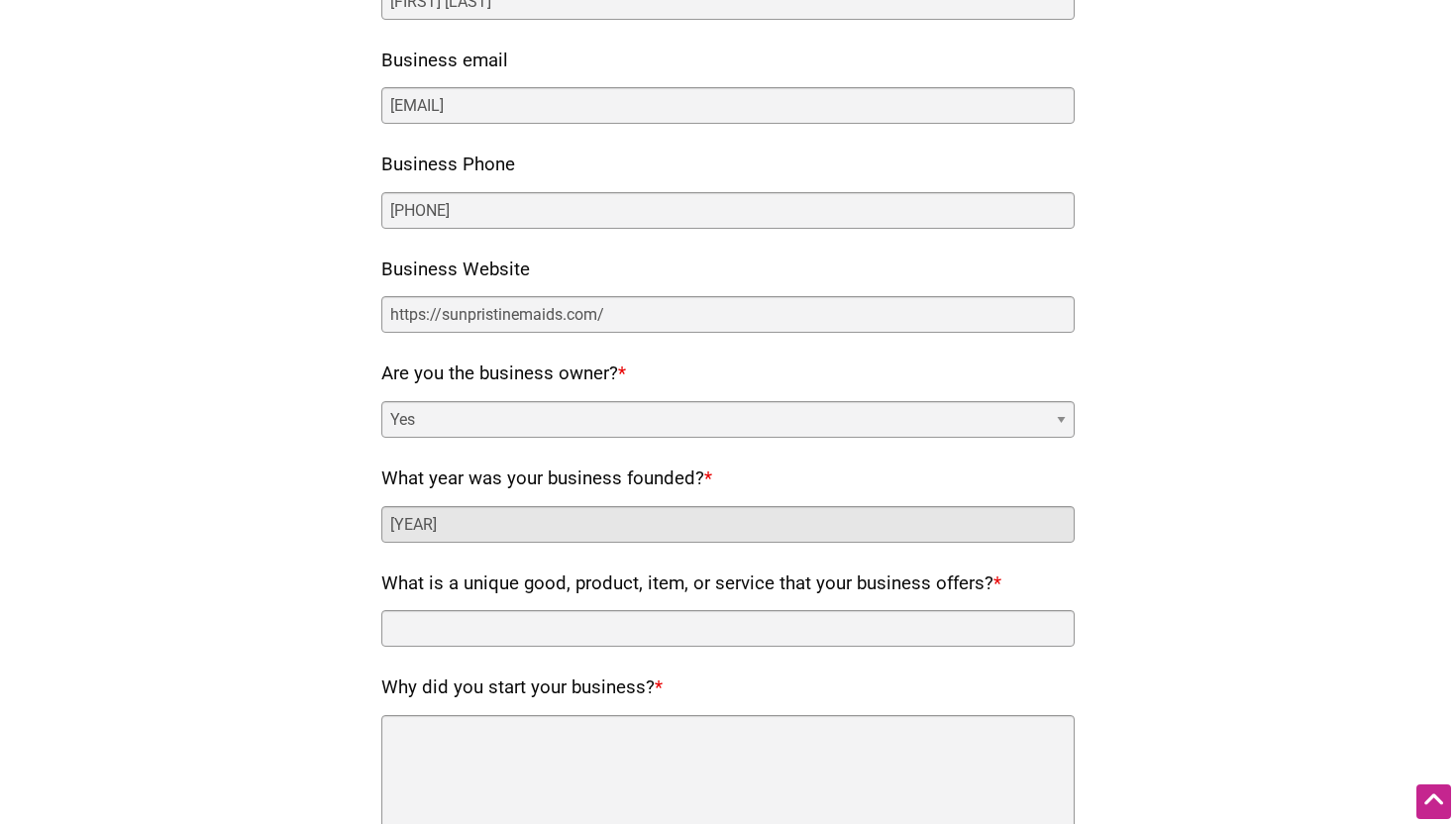 type on "[YEAR]" 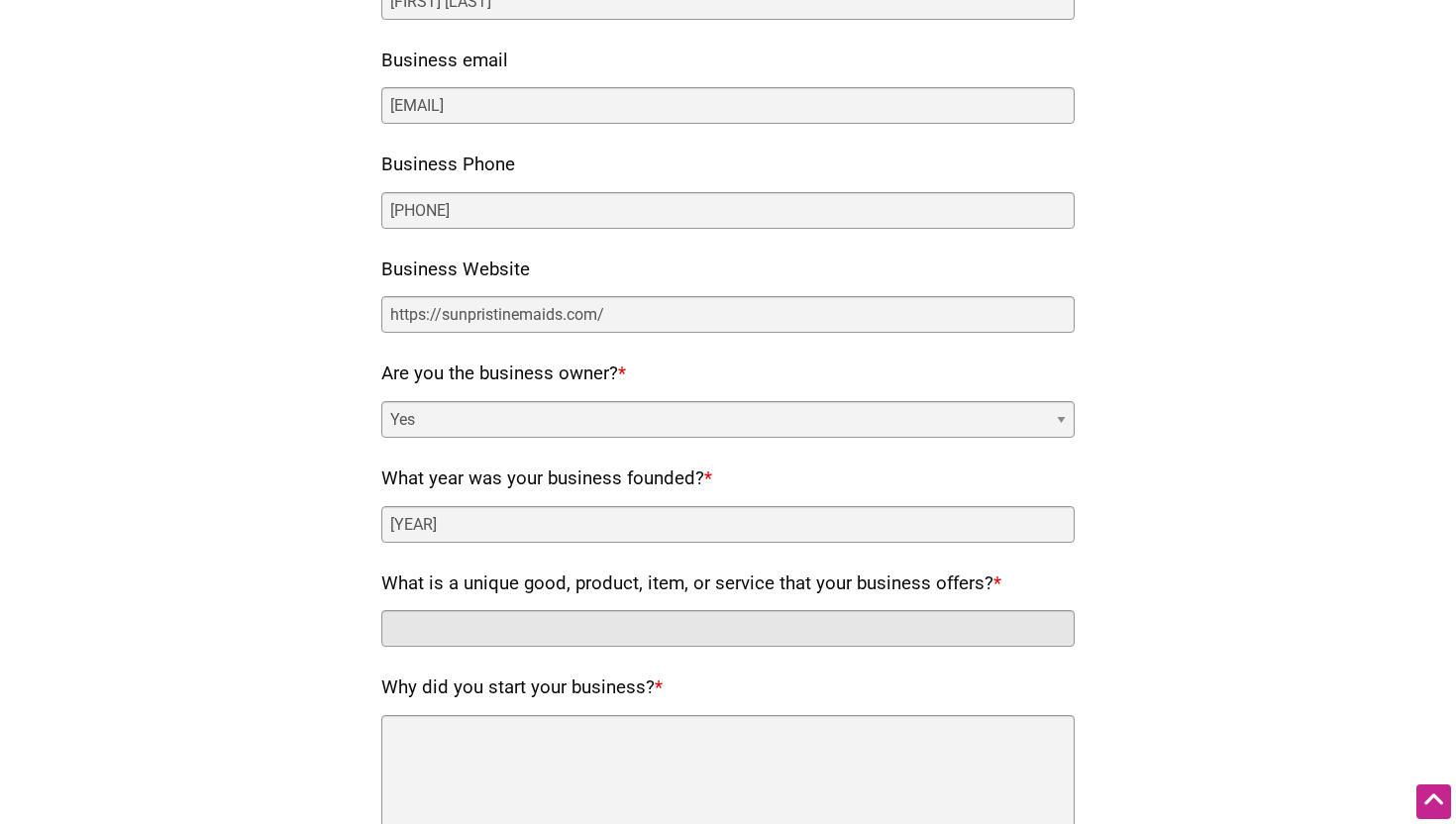 click on "What is a unique good, product, item, or service that your business offers?  *" at bounding box center (728, 628) 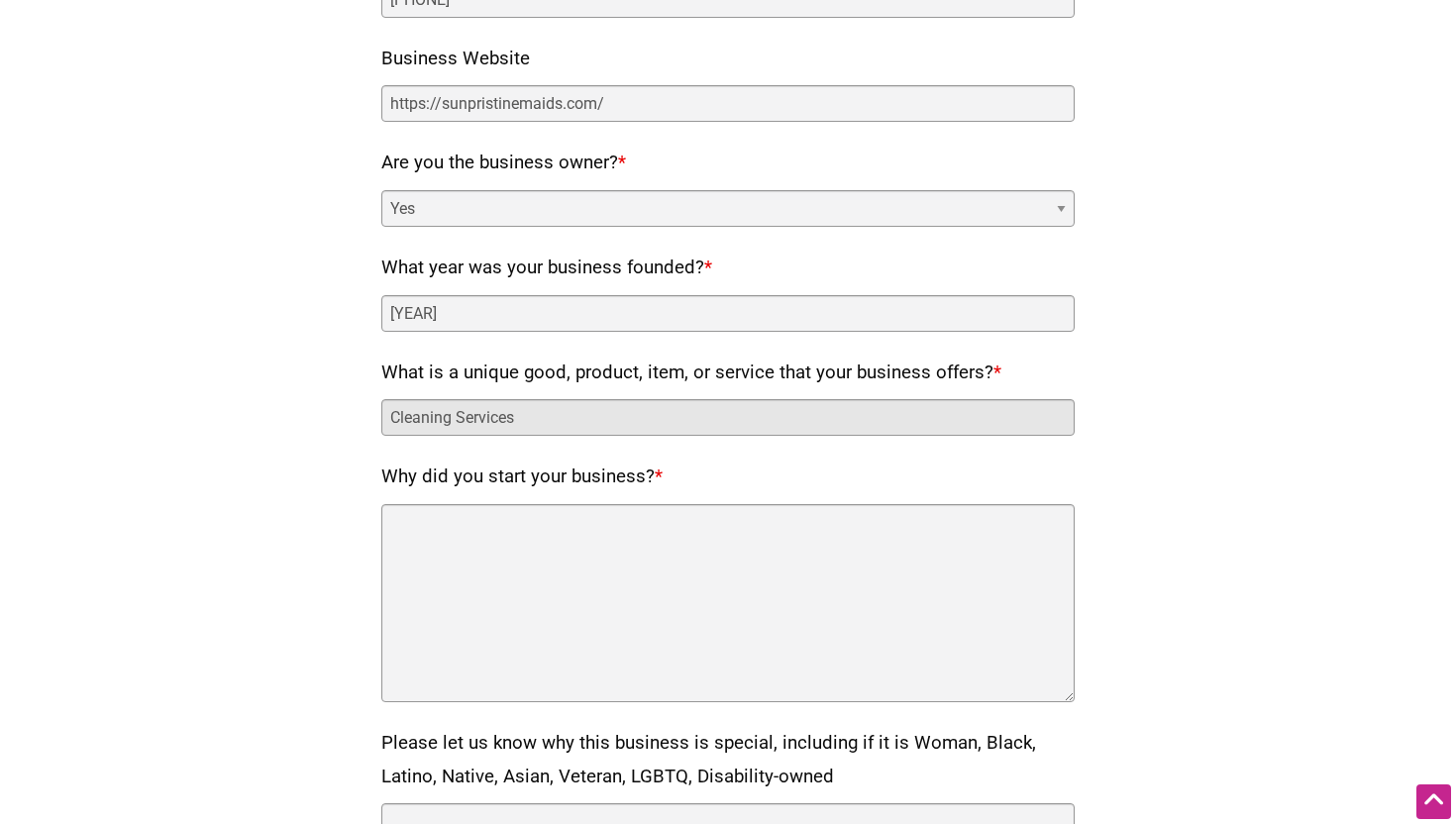 scroll, scrollTop: 796, scrollLeft: 0, axis: vertical 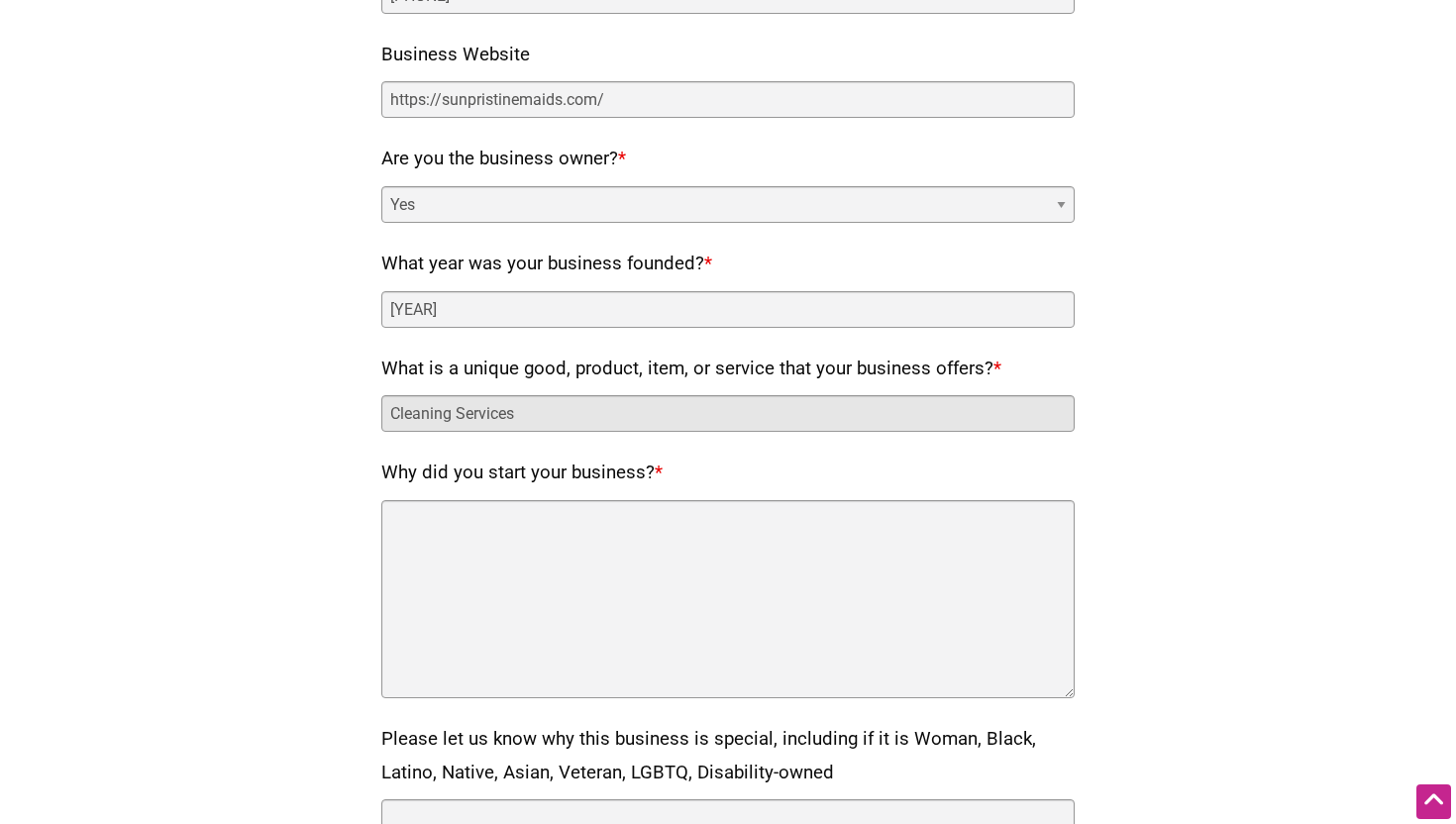 type on "Cleaning Services" 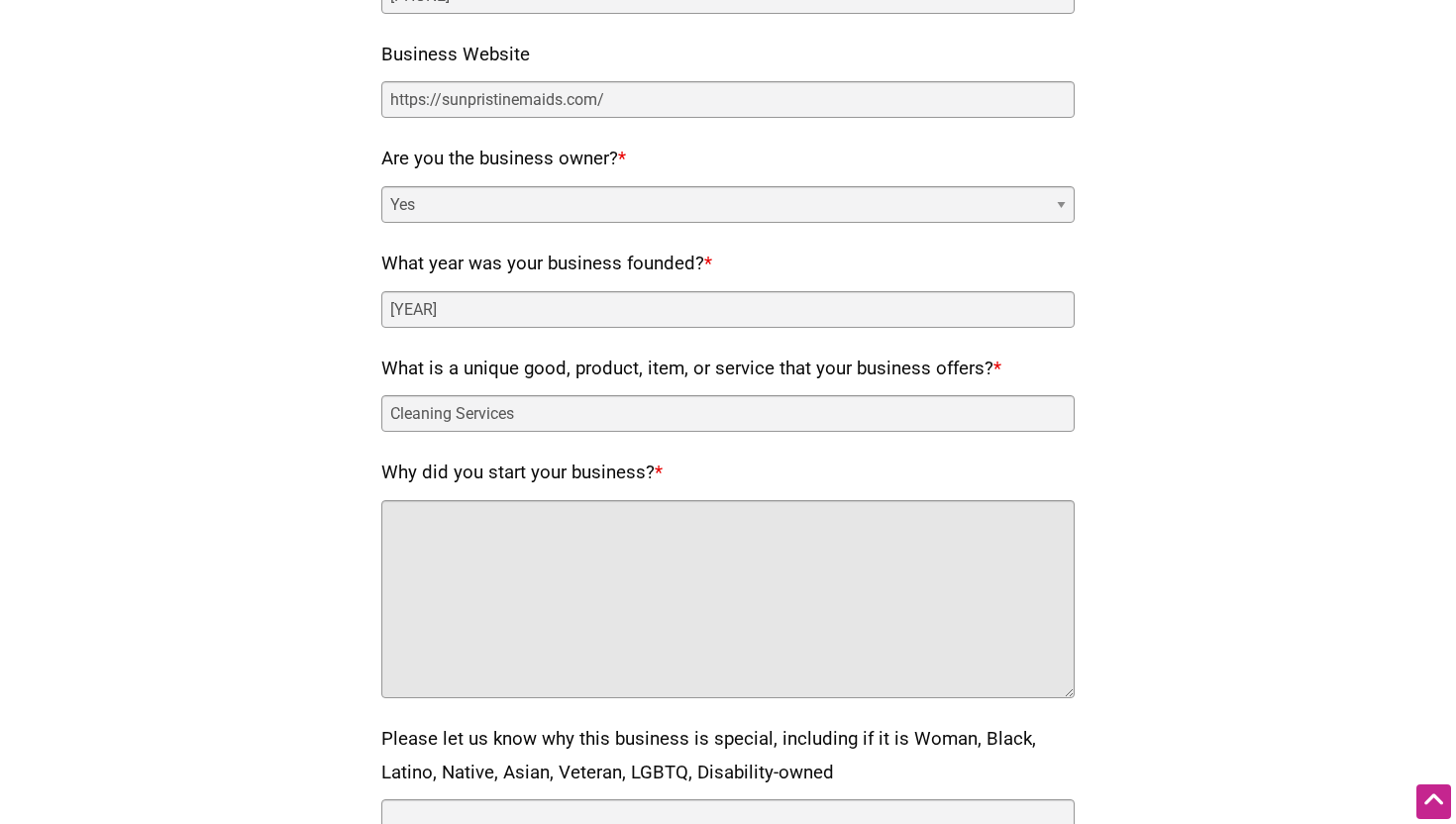 click on "Why did you start your business?  *" at bounding box center [728, 599] 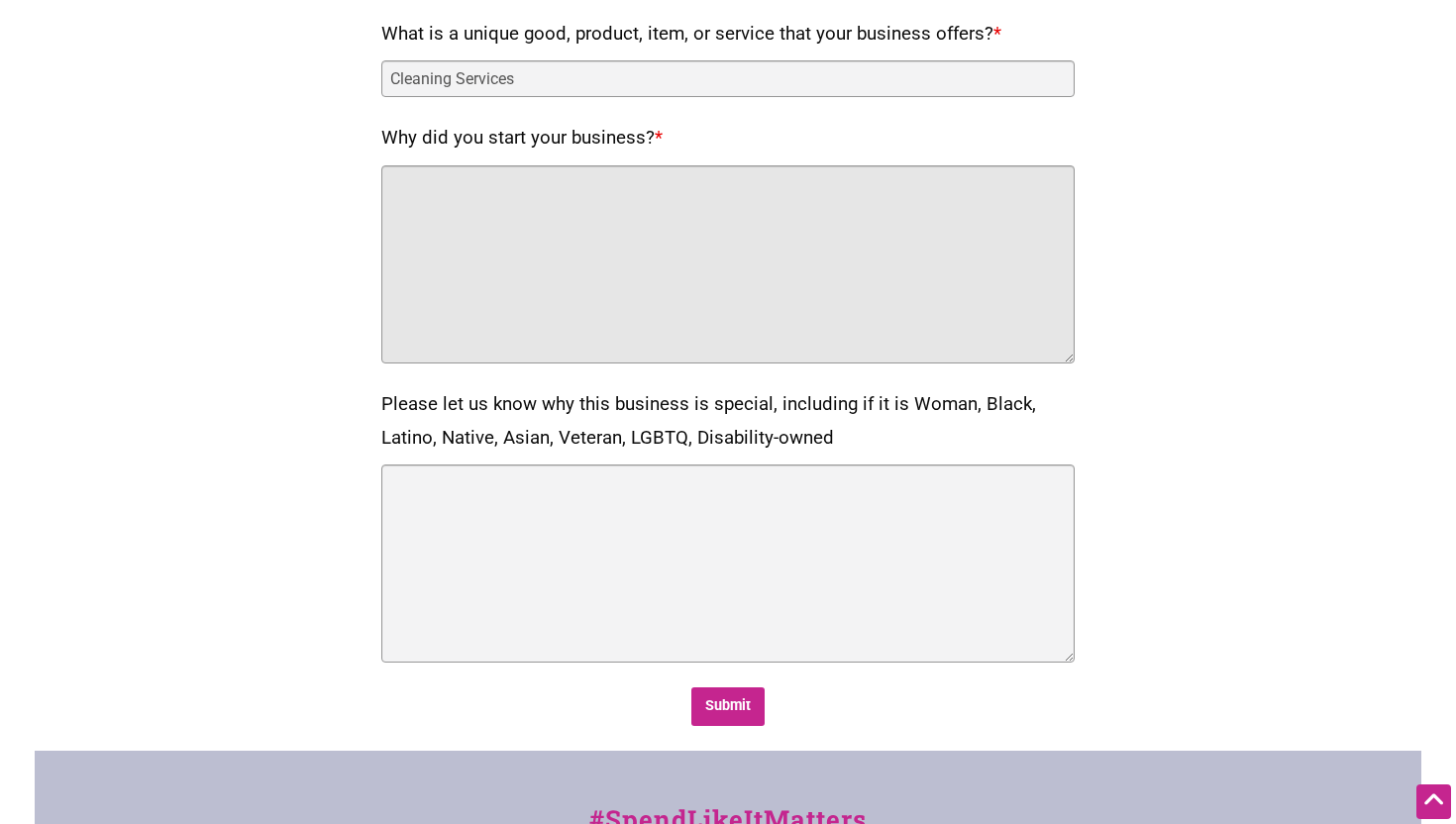 scroll, scrollTop: 1125, scrollLeft: 0, axis: vertical 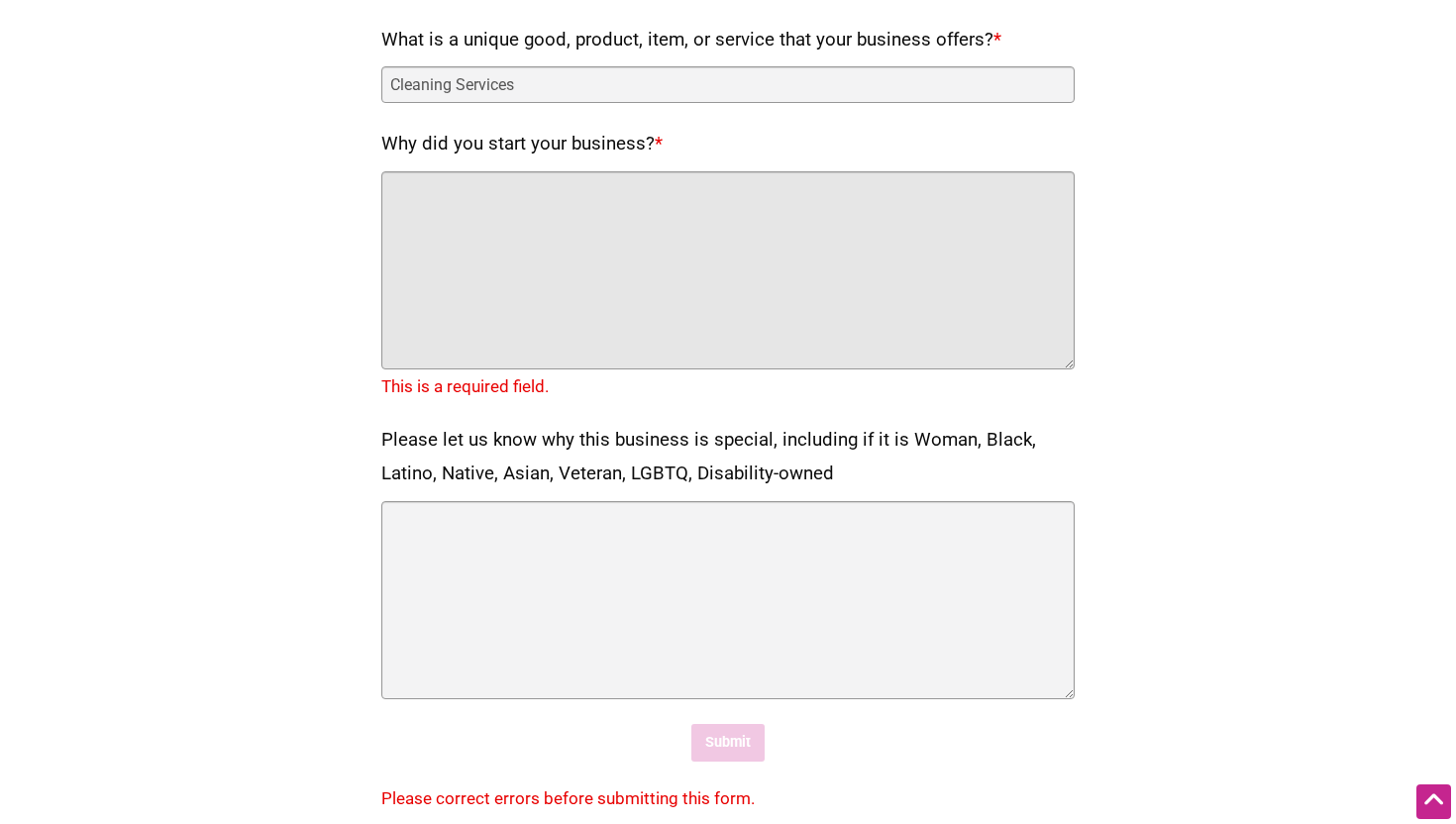 click on "Why did you start your business?  *" at bounding box center (728, 270) 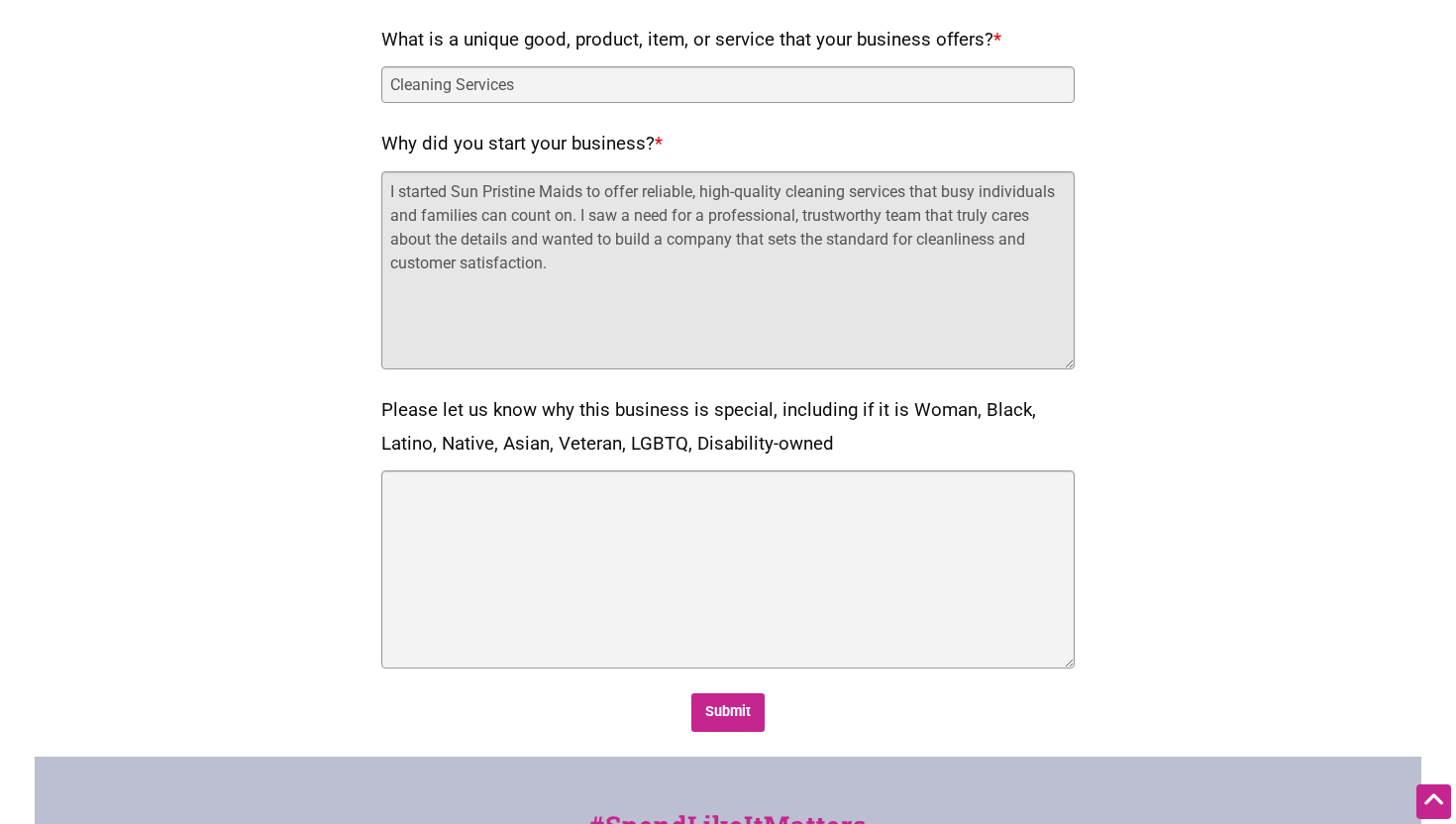 type on "I started Sun Pristine Maids to offer reliable, high-quality cleaning services that busy individuals and families can count on. I saw a need for a professional, trustworthy team that truly cares about the details and wanted to build a company that sets the standard for cleanliness and customer satisfaction." 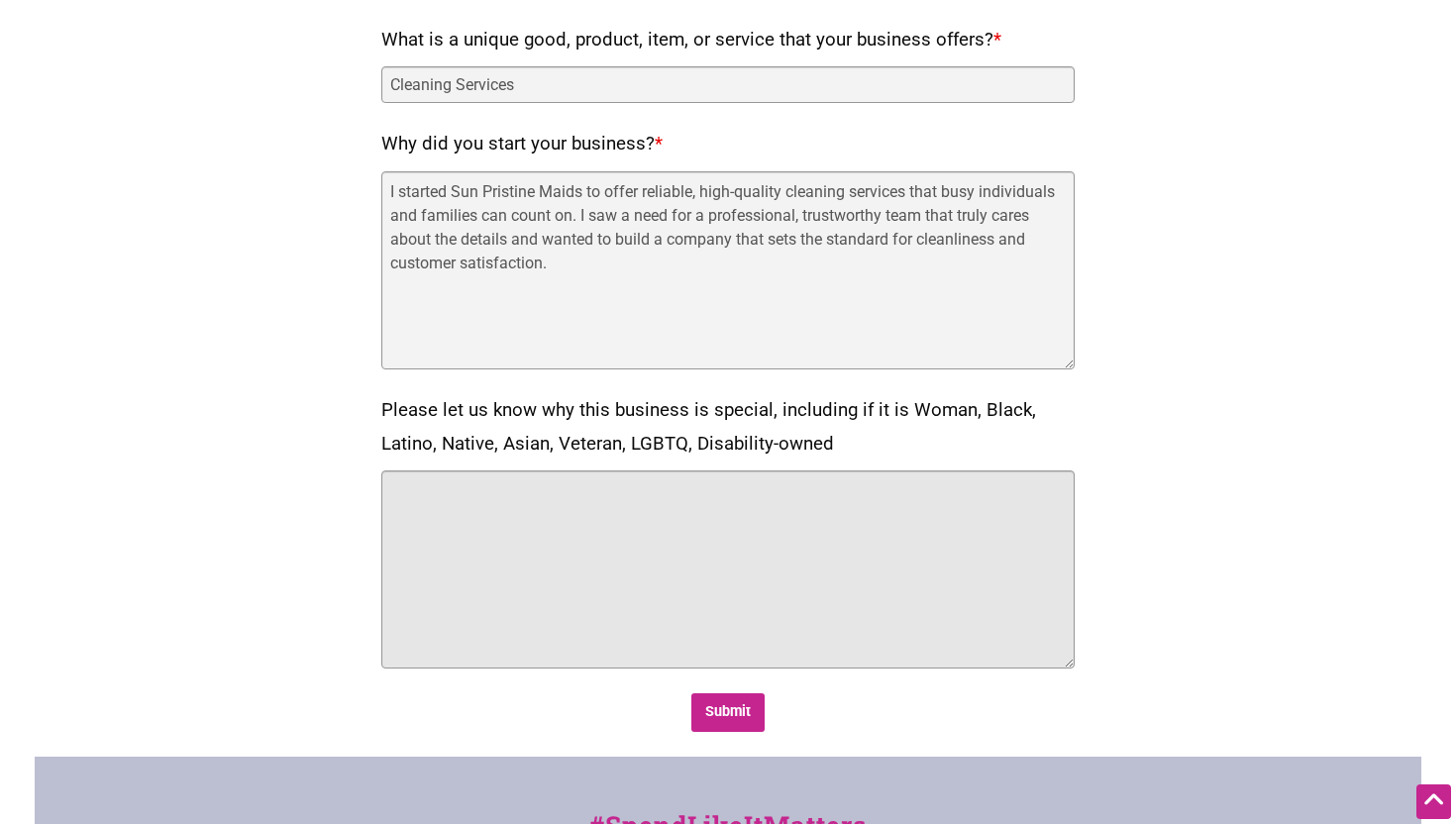 click on "Please let us know why this business is special, including if it is Woman, Black, Latino, Native, Asian, Veteran, LGBTQ, Disability-owned" at bounding box center (728, 569) 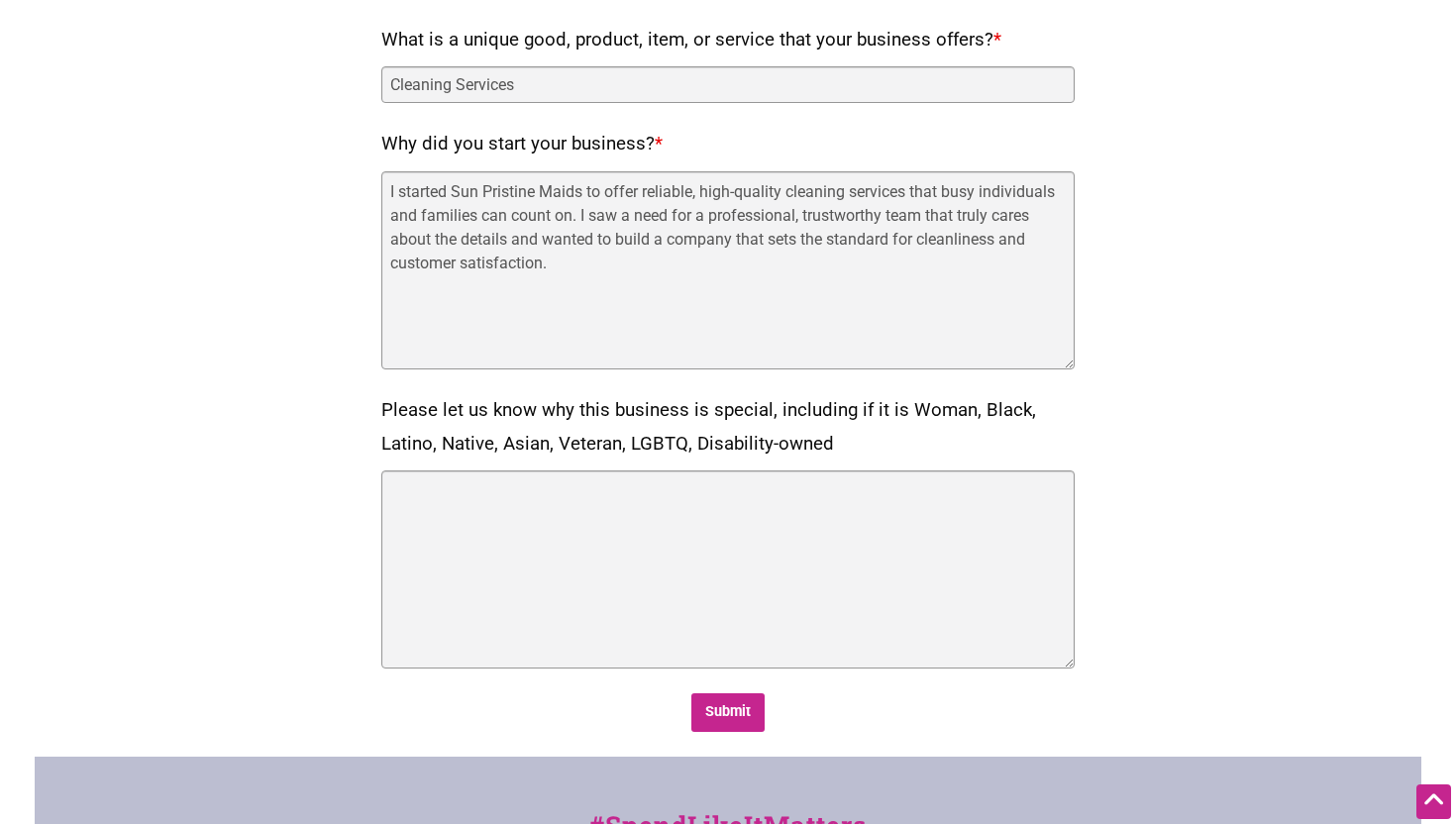 drag, startPoint x: 837, startPoint y: 441, endPoint x: 361, endPoint y: 423, distance: 476.34021 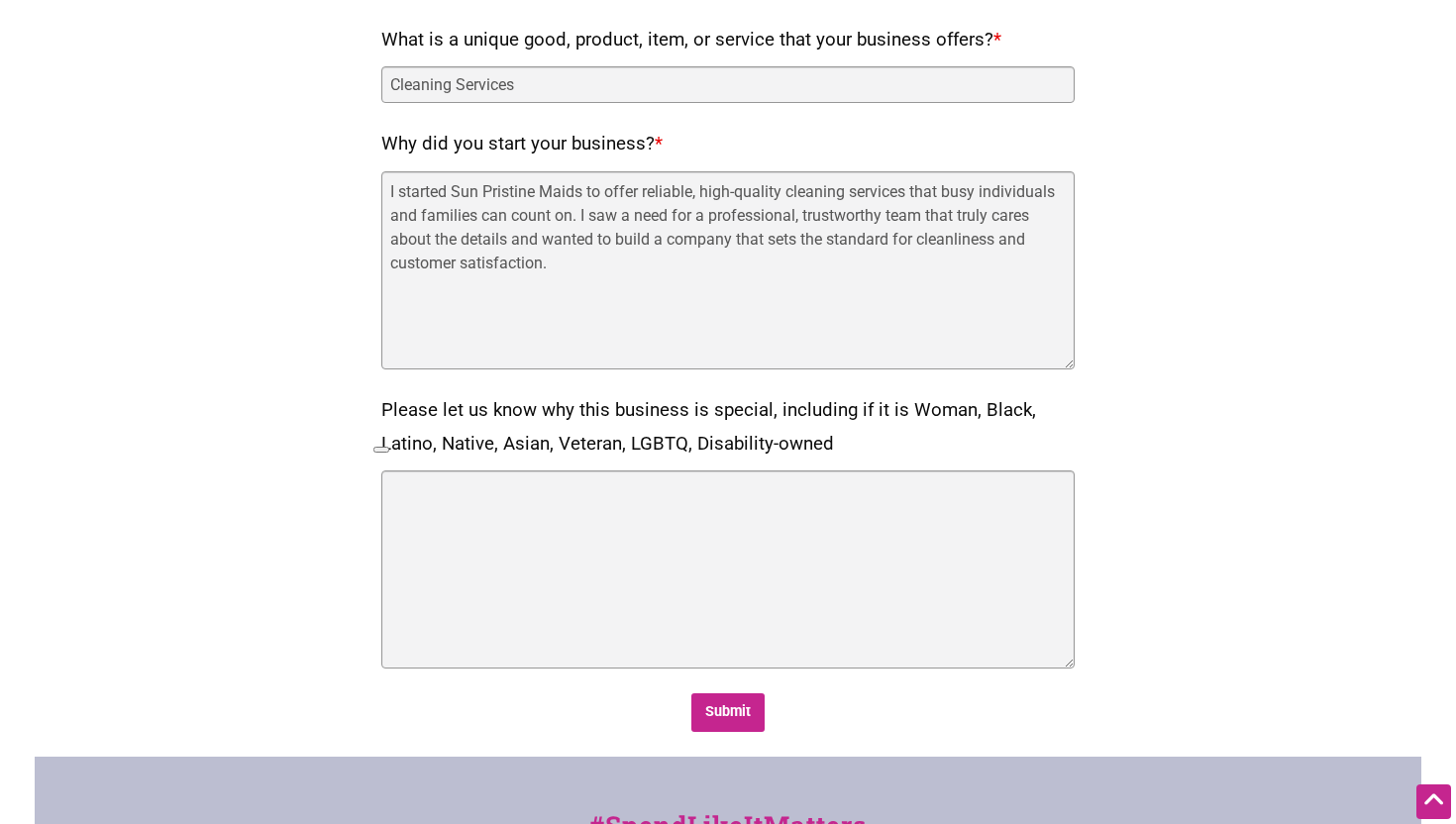 copy on "Please let us know why this business is special, including if it is Woman, Black, Latino, Native, Asian, Veteran, LGBTQ, Disability-owned" 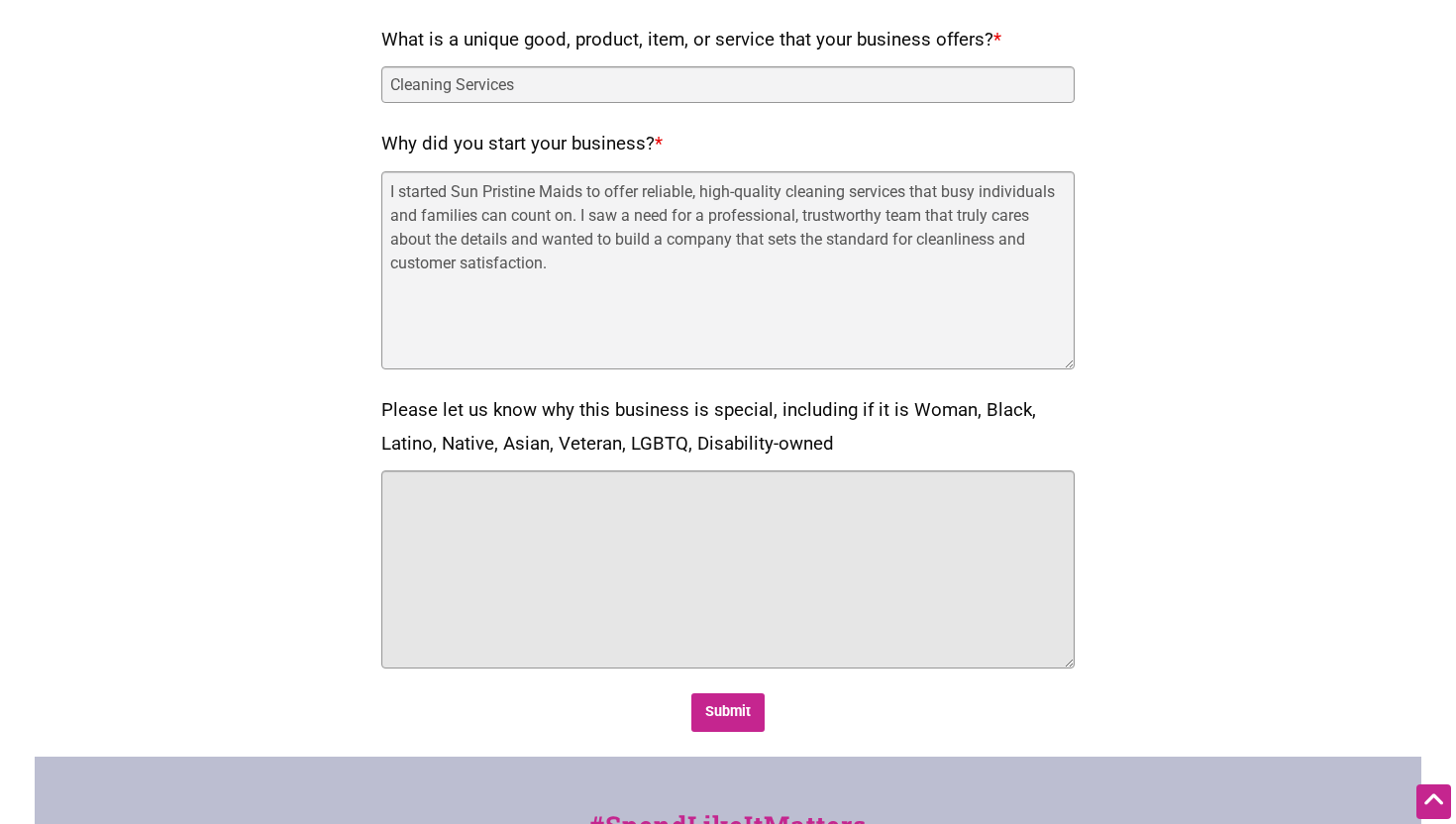 click on "Please let us know why this business is special, including if it is Woman, Black, Latino, Native, Asian, Veteran, LGBTQ, Disability-owned" at bounding box center [728, 569] 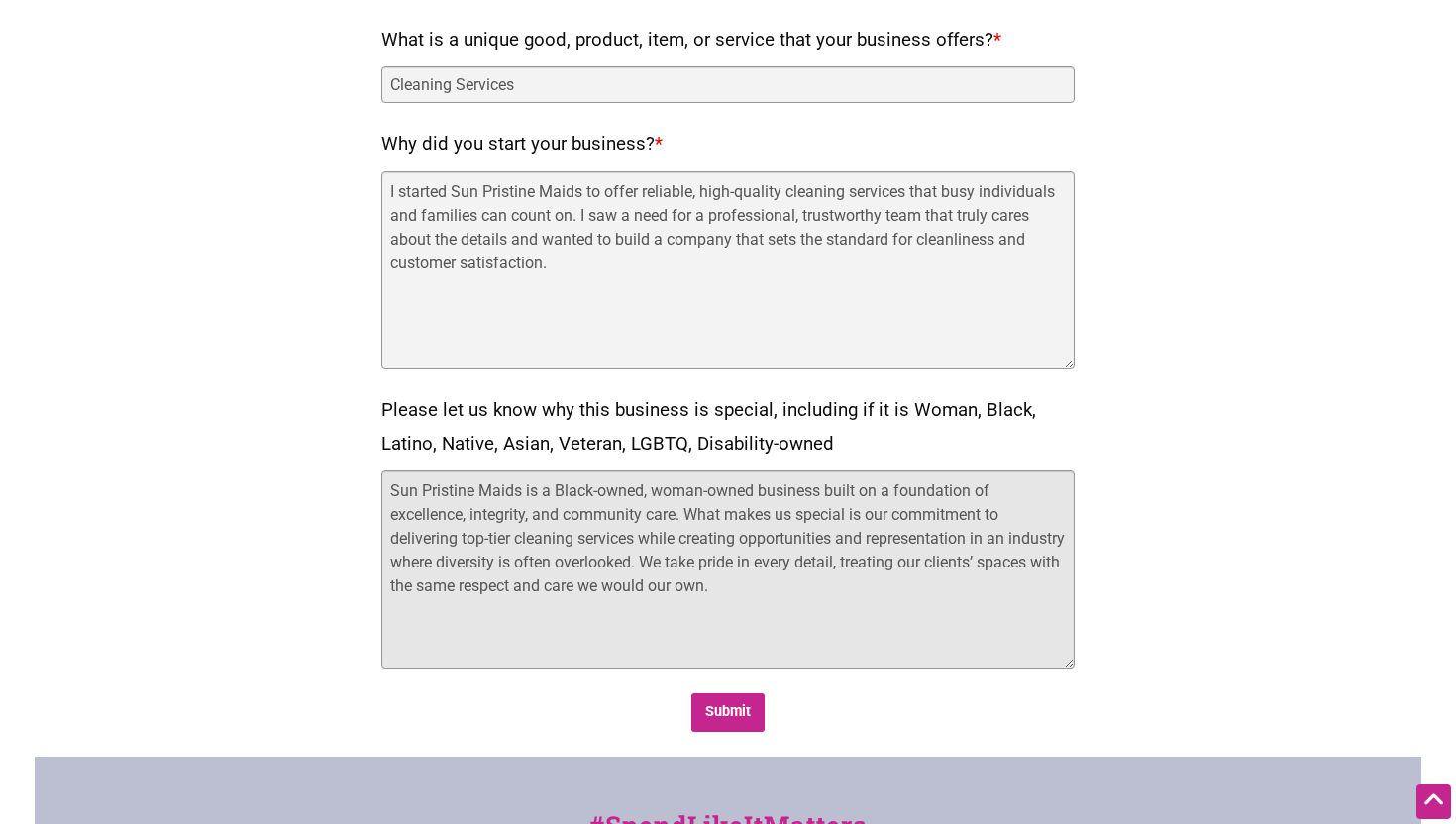 drag, startPoint x: 754, startPoint y: 492, endPoint x: 678, endPoint y: 488, distance: 76.10519 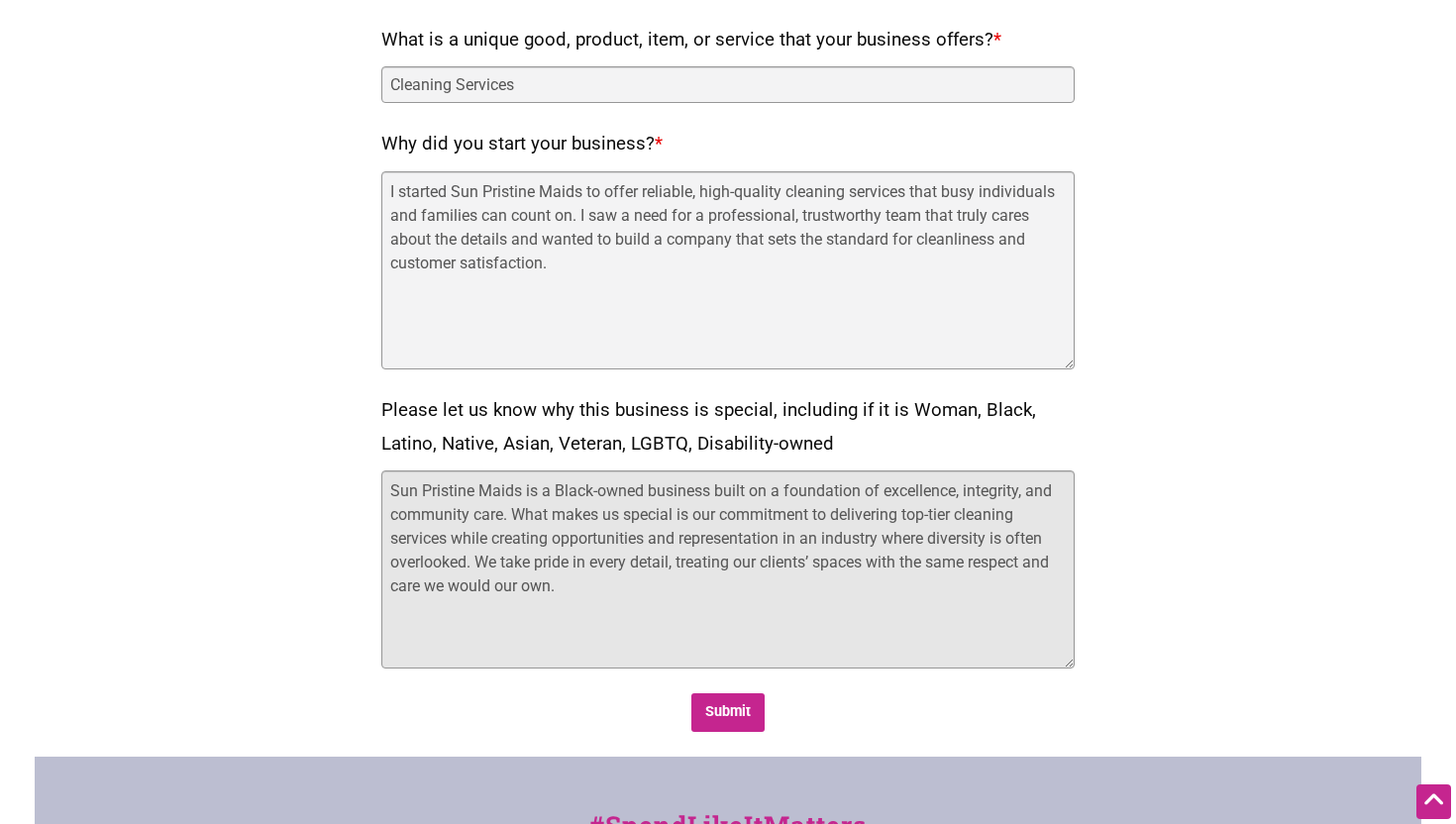 click on "Sun Pristine Maids is a Black-owned business built on a foundation of excellence, integrity, and community care. What makes us special is our commitment to delivering top-tier cleaning services while creating opportunities and representation in an industry where diversity is often overlooked. We take pride in every detail, treating our clients’ spaces with the same respect and care we would our own." at bounding box center [728, 569] 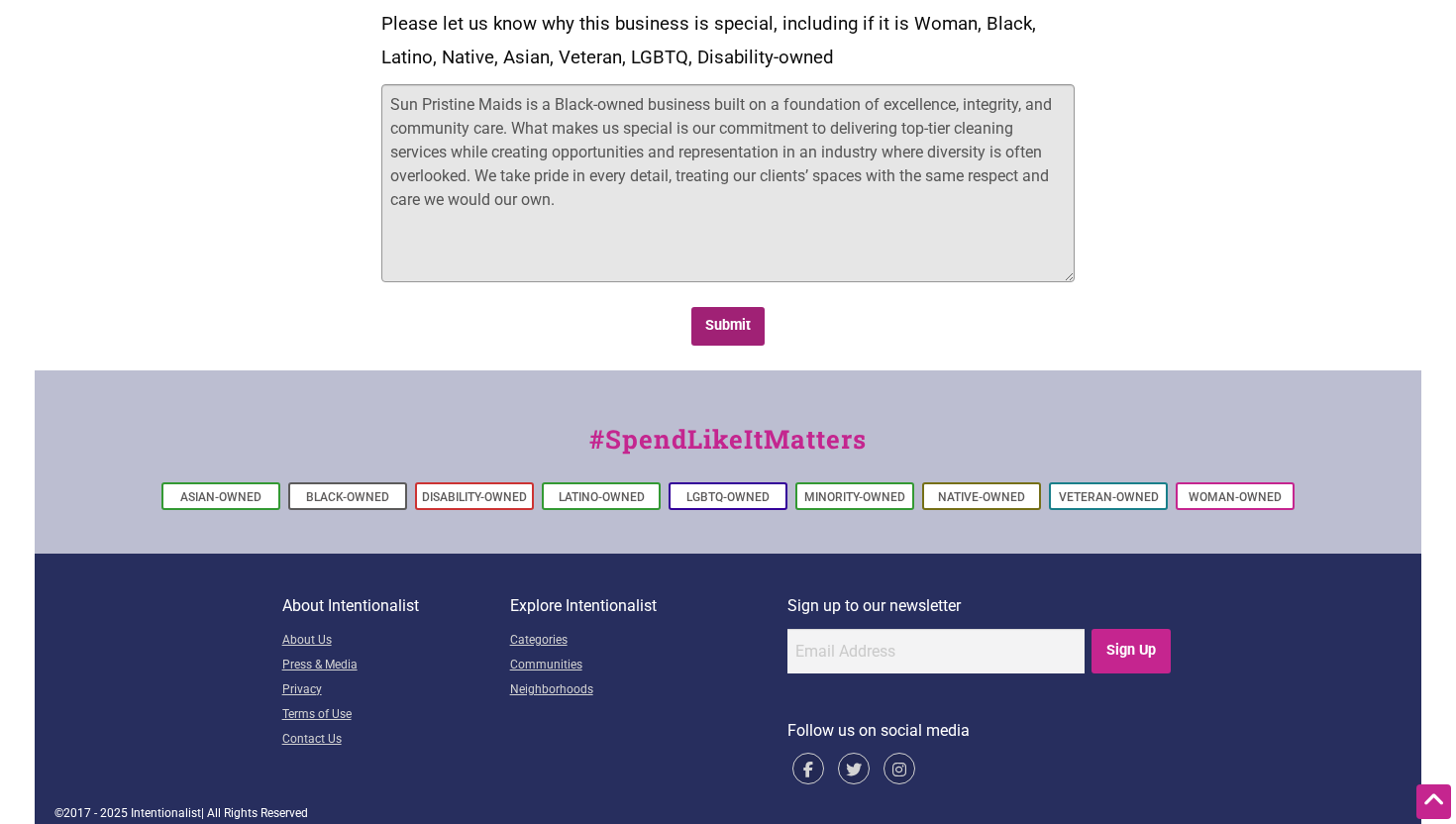 scroll, scrollTop: 1529, scrollLeft: 0, axis: vertical 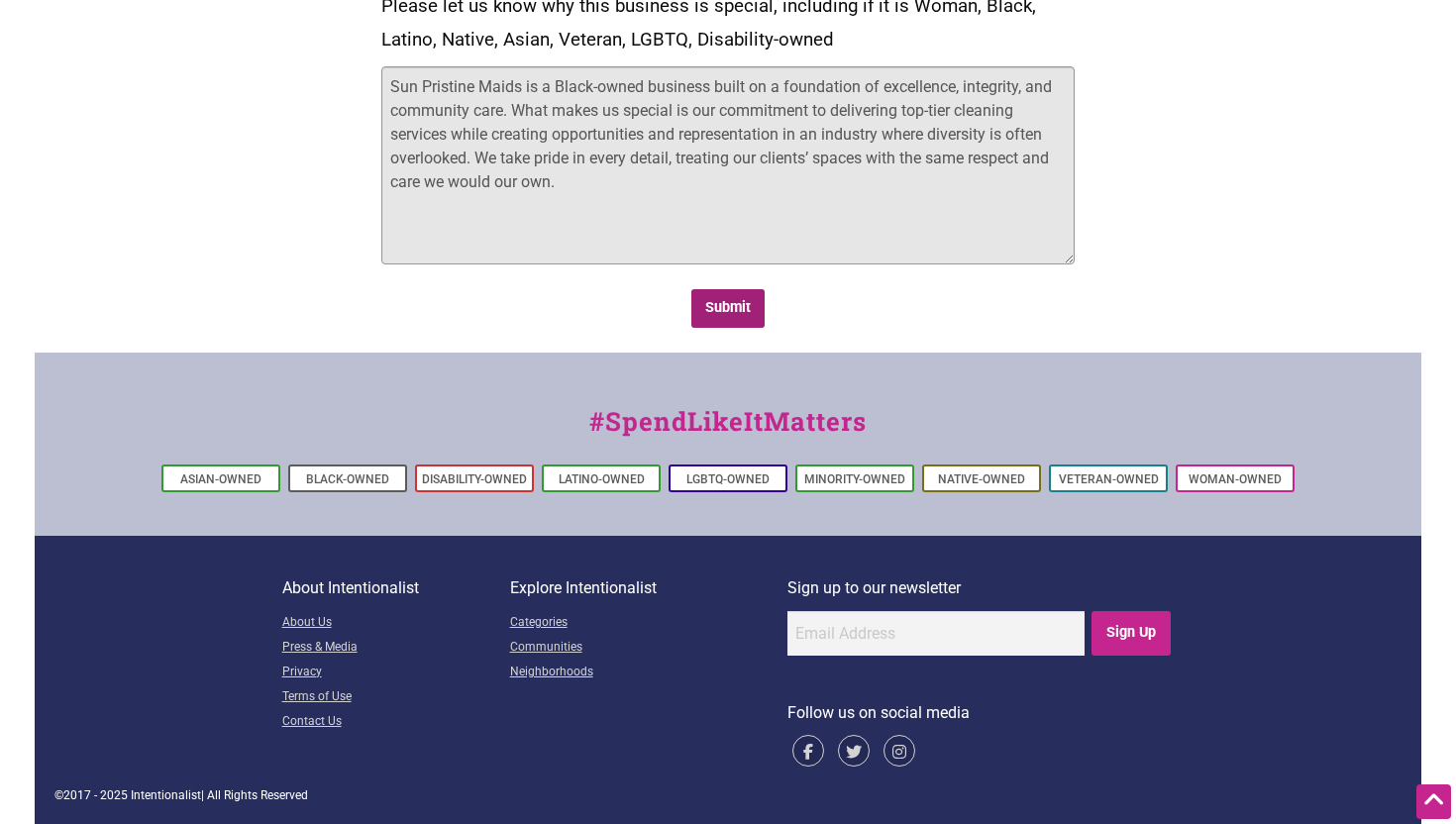type on "Sun Pristine Maids is a Black-owned business built on a foundation of excellence, integrity, and community care. What makes us special is our commitment to delivering top-tier cleaning services while creating opportunities and representation in an industry where diversity is often overlooked. We take pride in every detail, treating our clients’ spaces with the same respect and care we would our own." 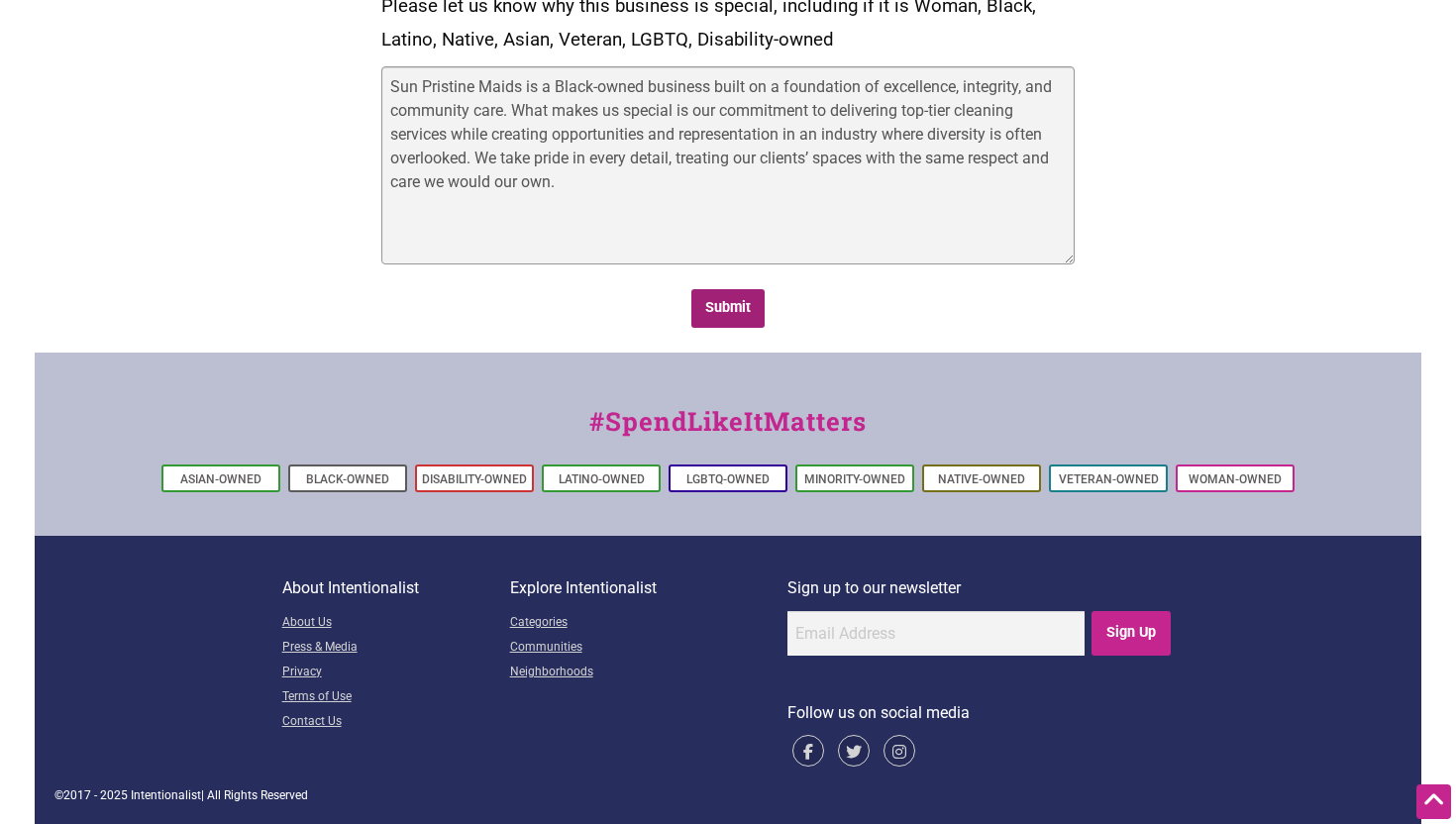 click on "Submit" at bounding box center (728, 308) 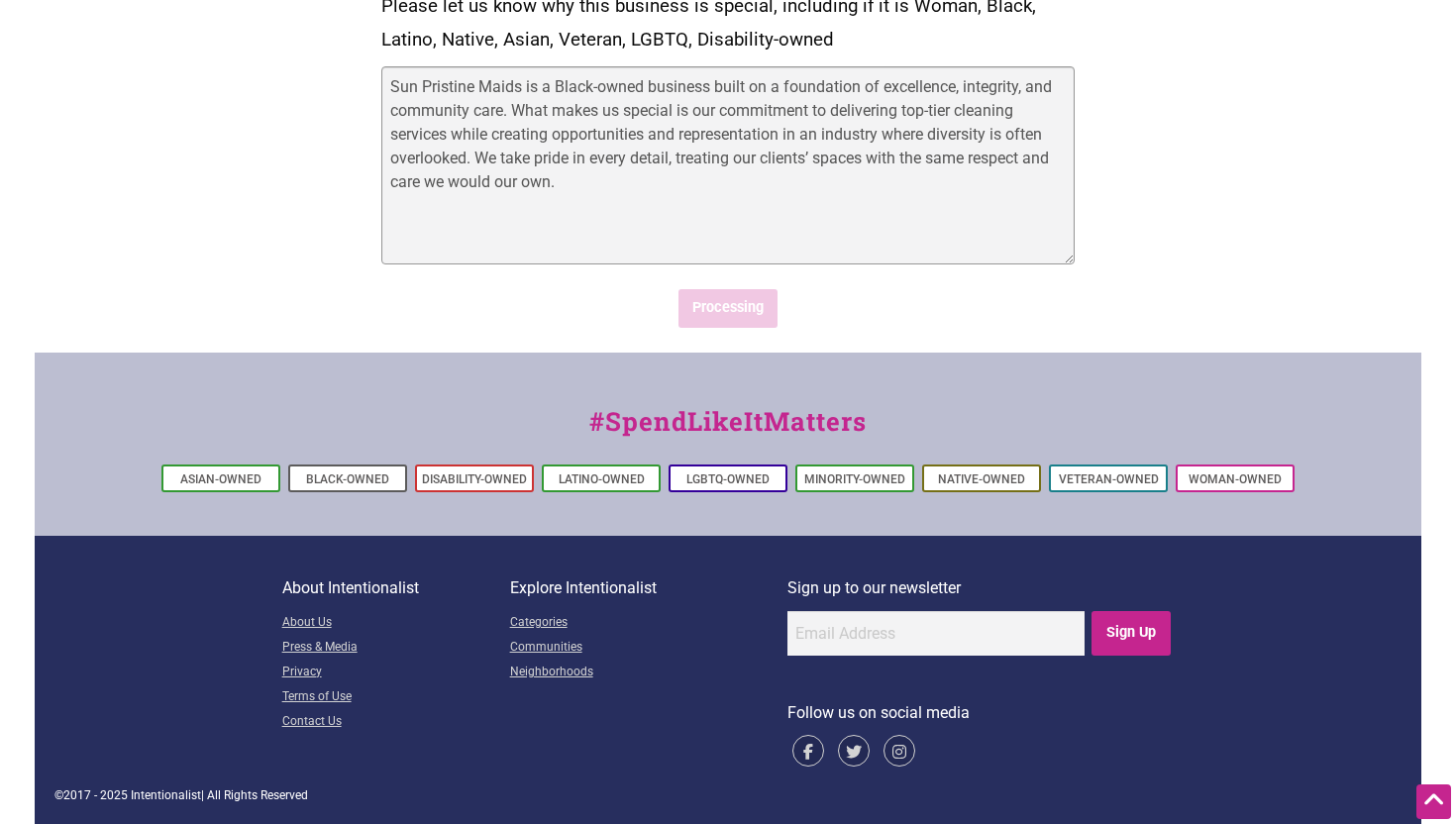 scroll, scrollTop: 0, scrollLeft: 0, axis: both 